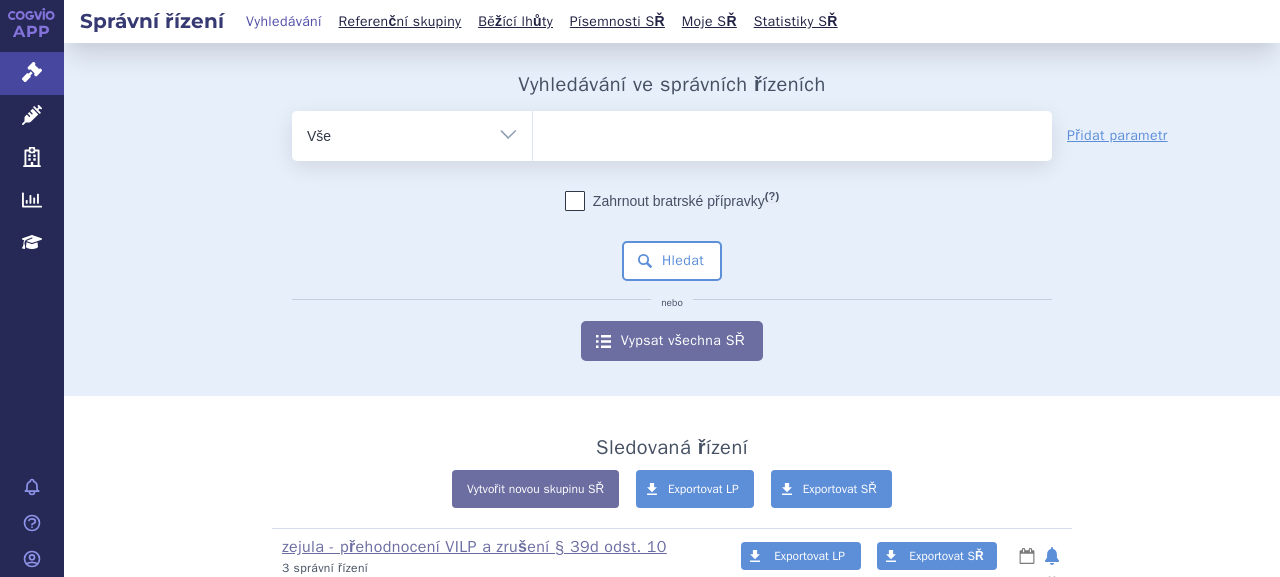 scroll, scrollTop: 0, scrollLeft: 0, axis: both 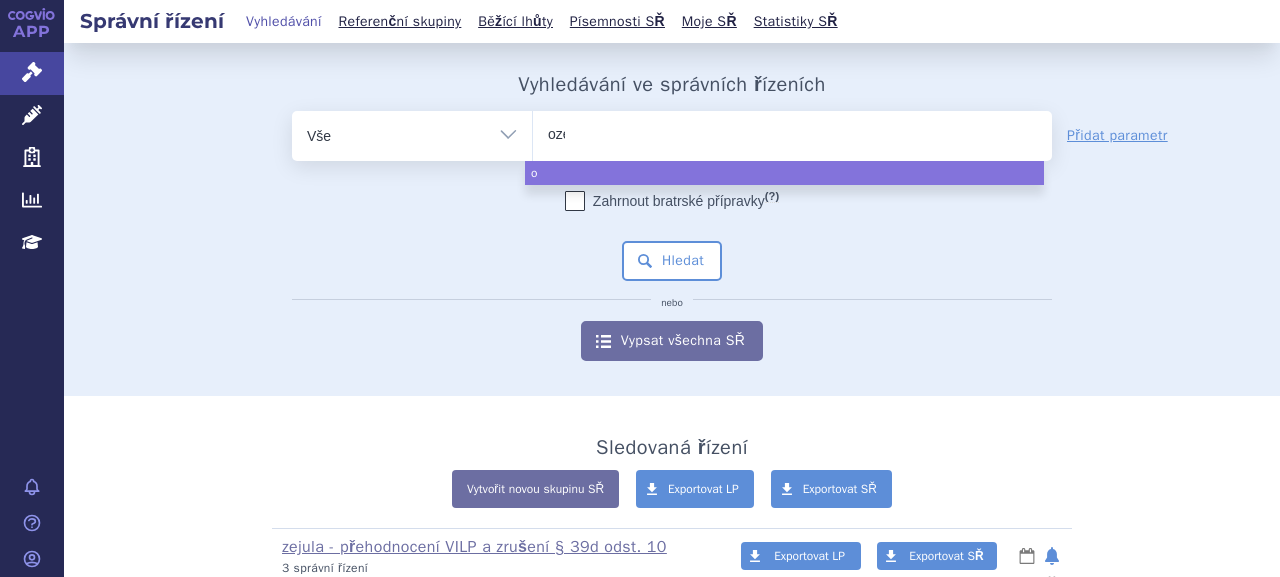 type on "ozem" 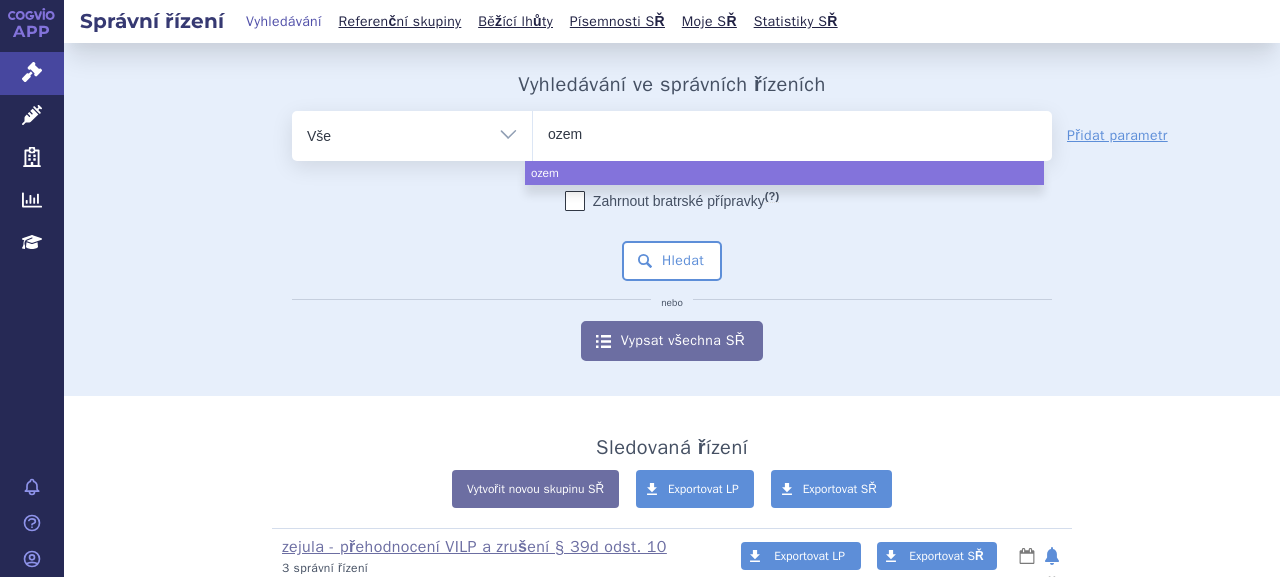 type on "ozemp" 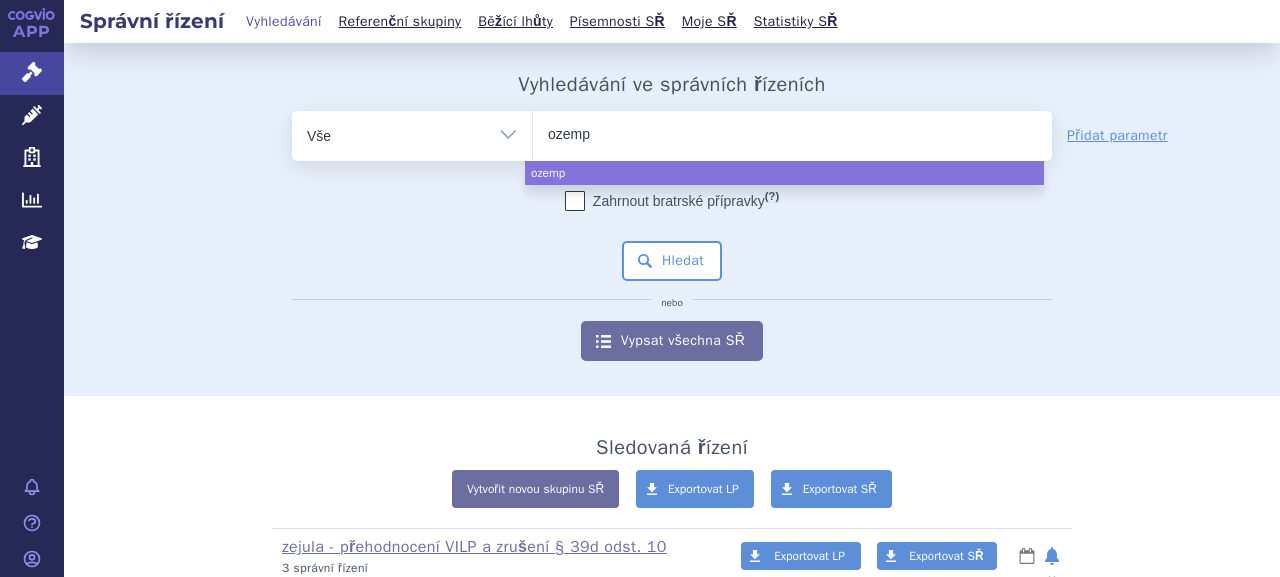 type on "ozempi" 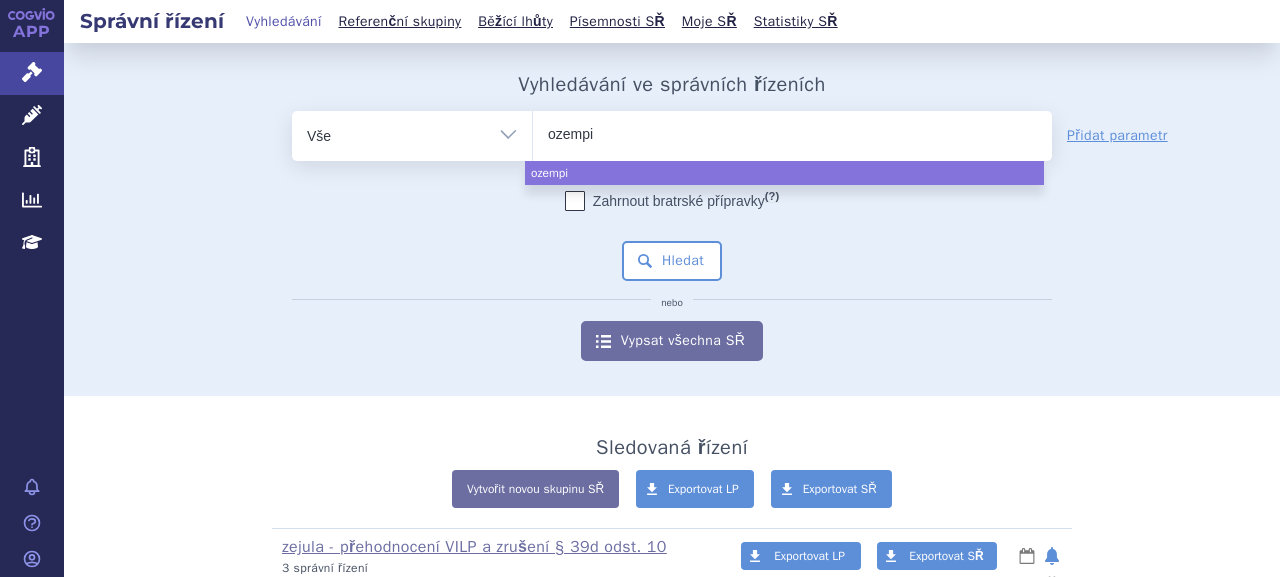 type on "ozempic" 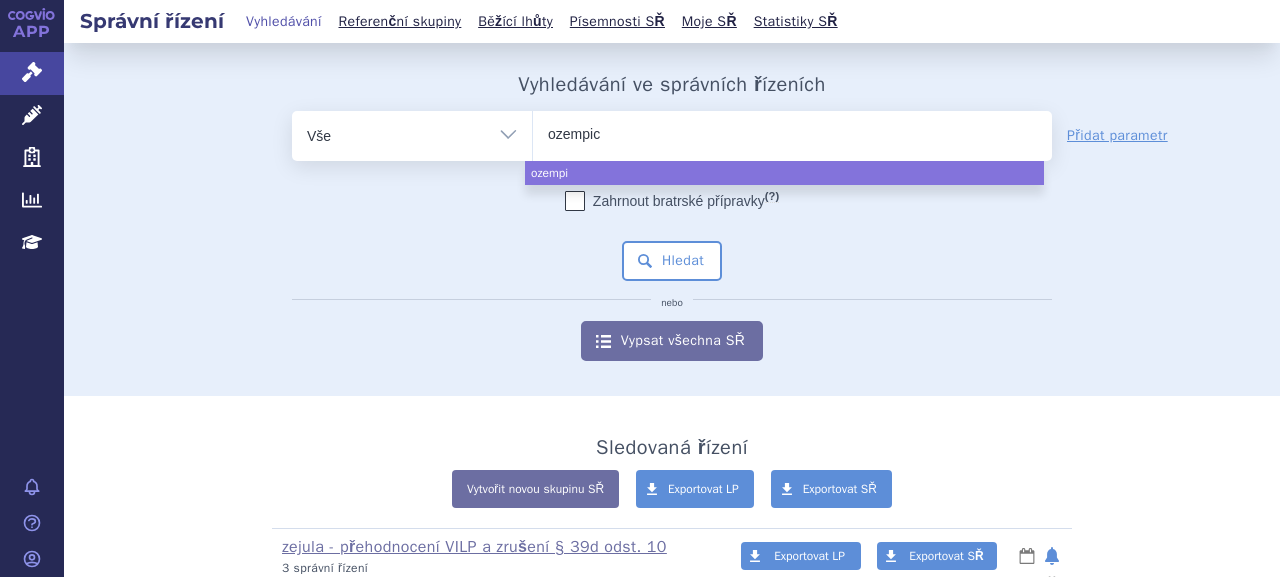 type 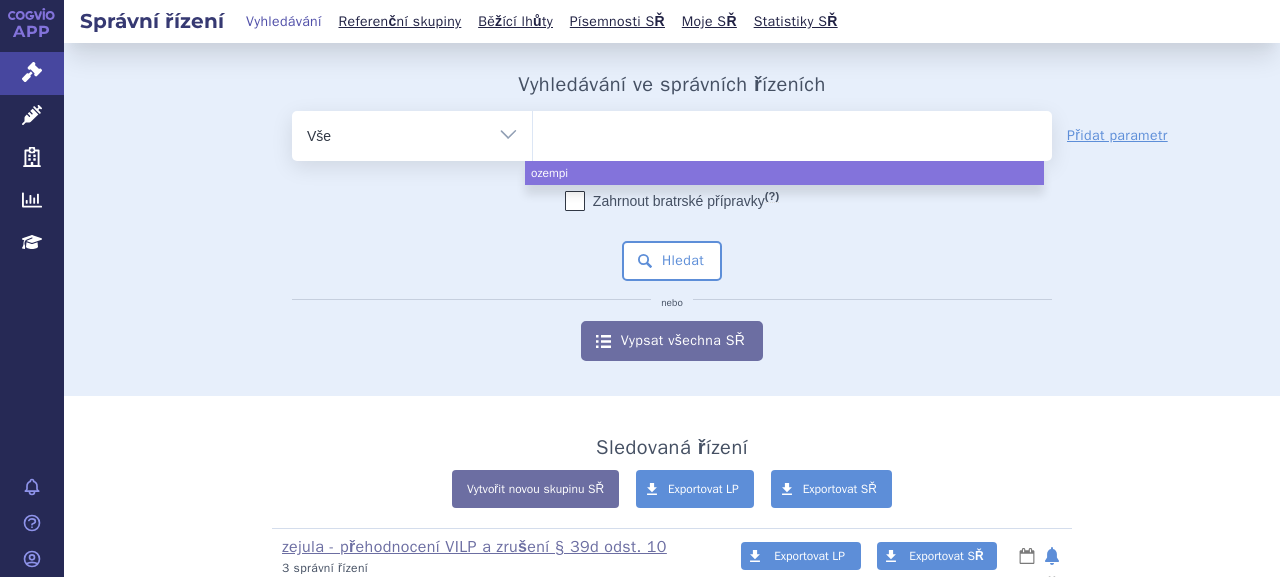 select on "ozempic" 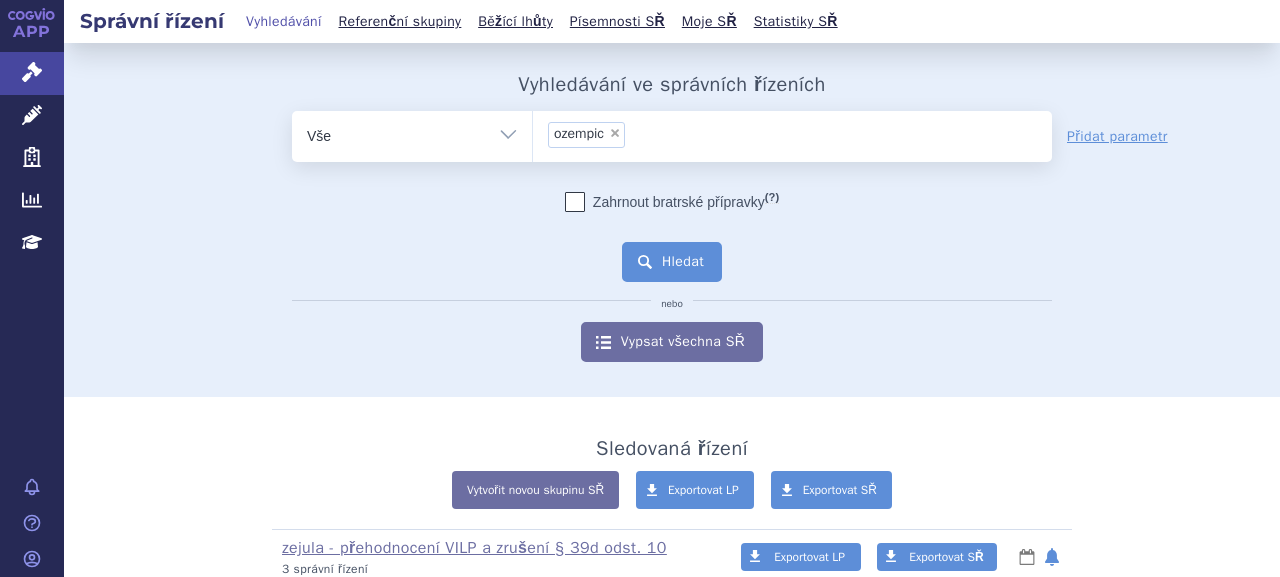 click on "Hledat" at bounding box center (672, 262) 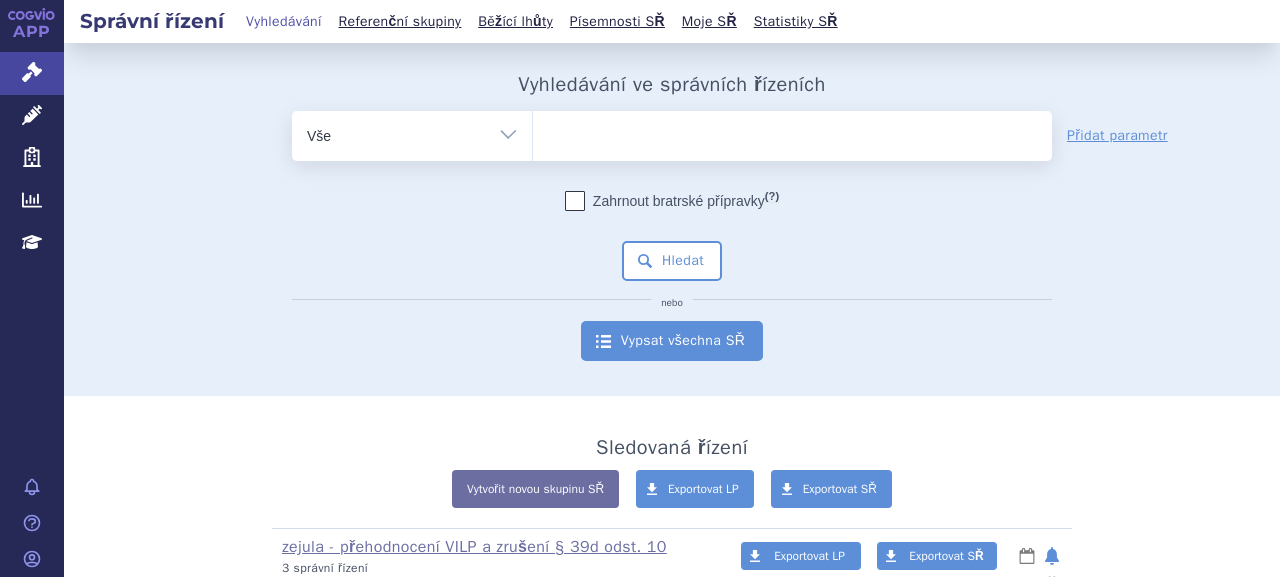 scroll, scrollTop: 0, scrollLeft: 0, axis: both 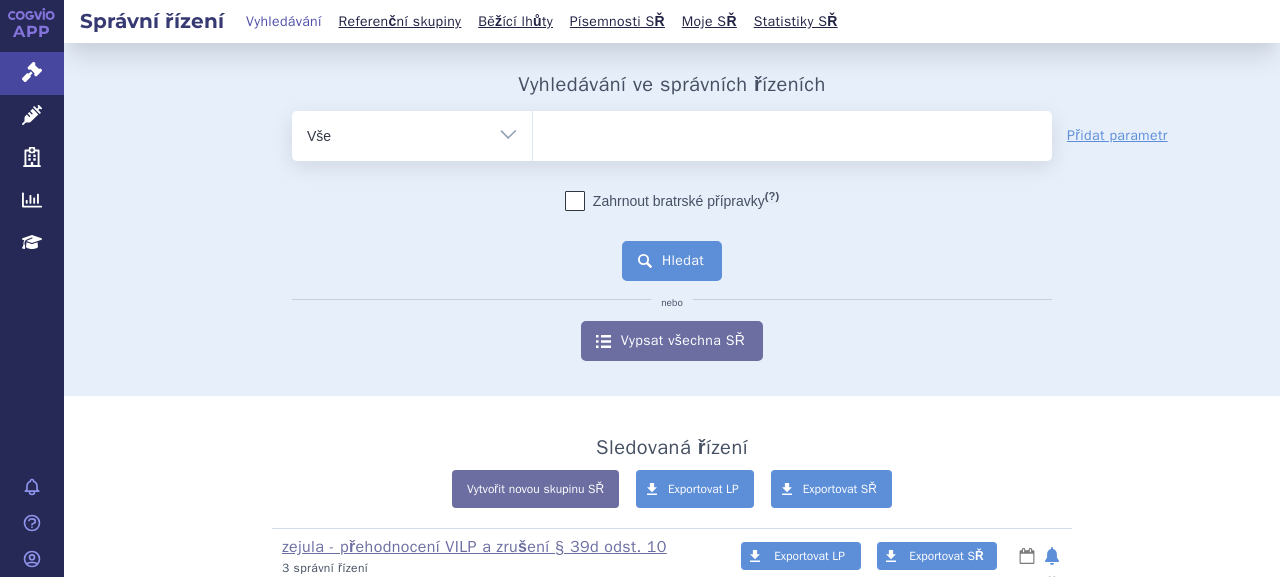 click on "Hledat" at bounding box center [672, 261] 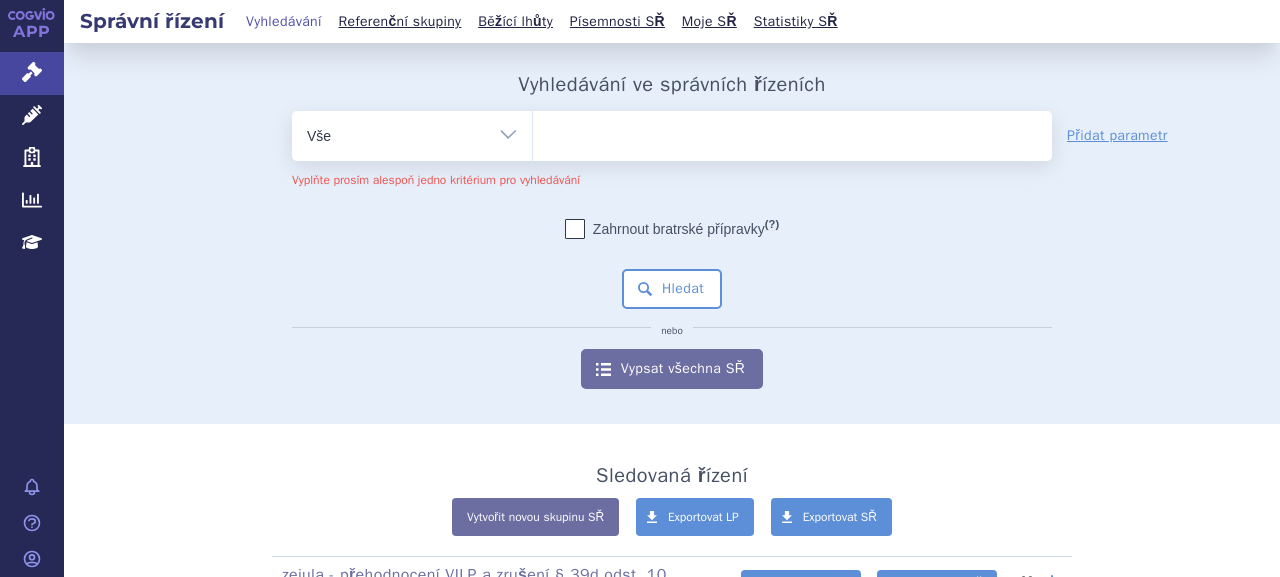 click at bounding box center (792, 132) 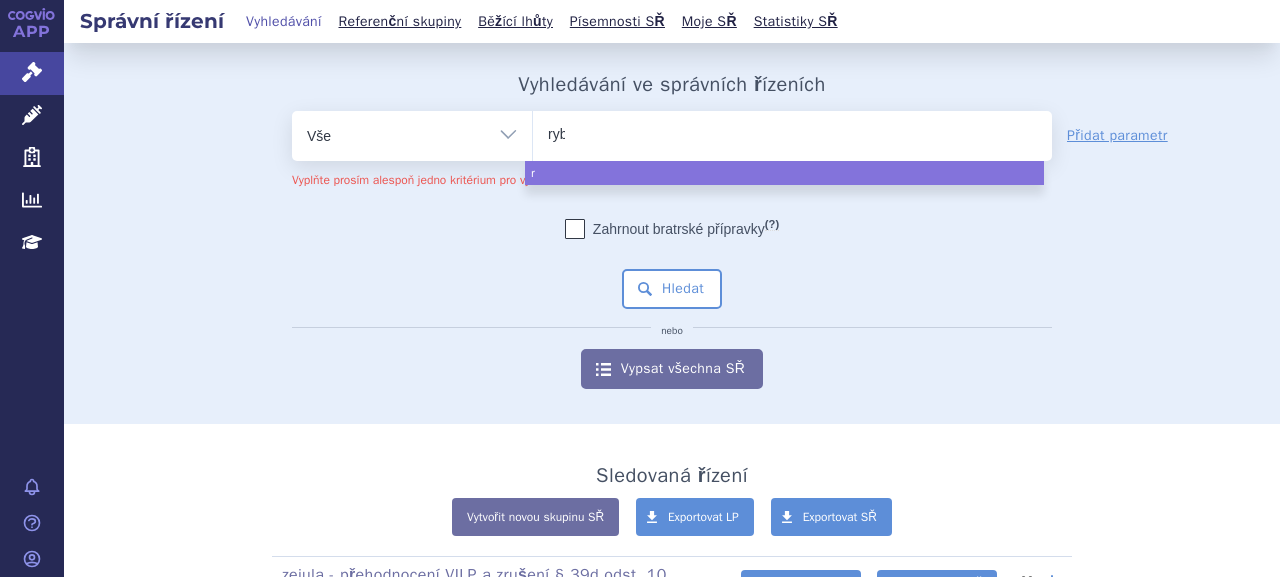 type on "rybe" 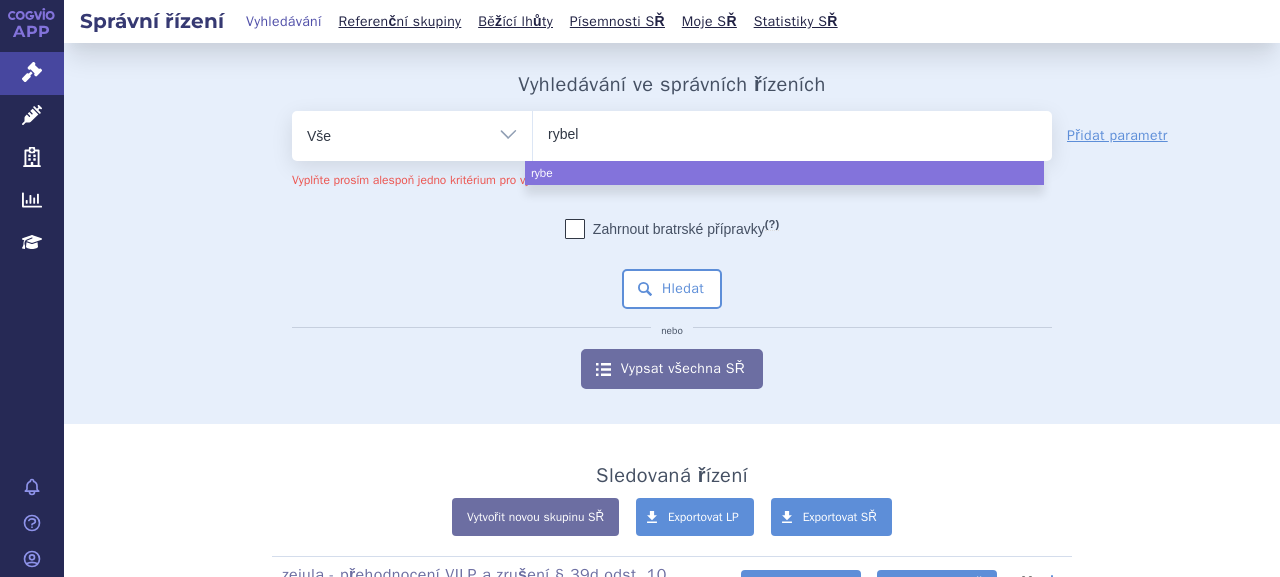 type on "rybels" 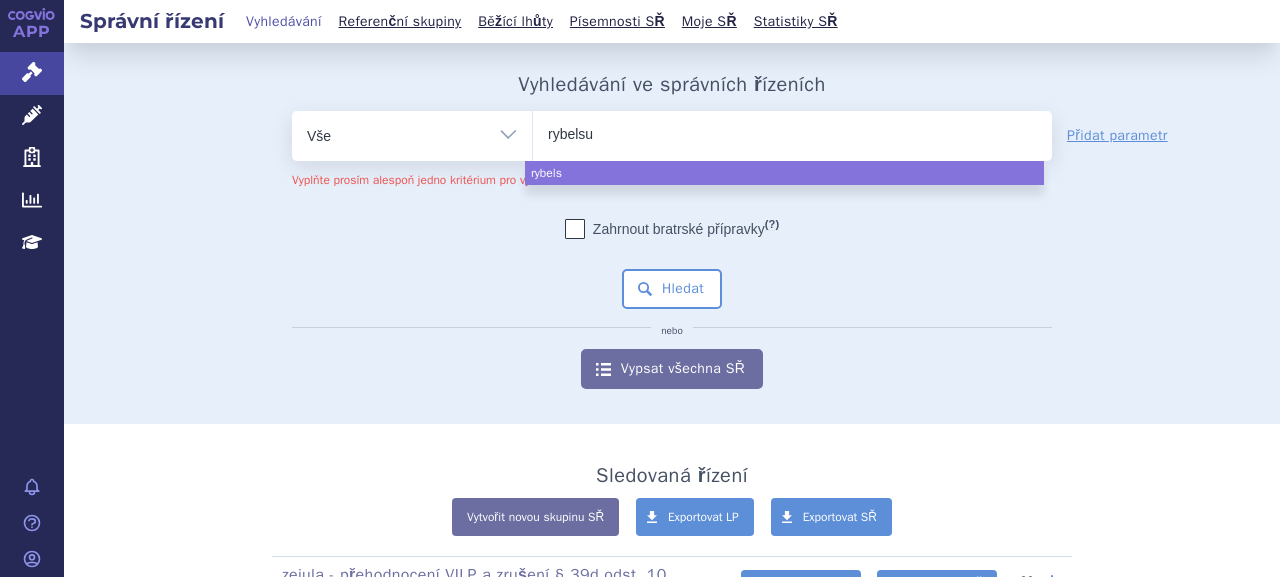 type on "rybelsus" 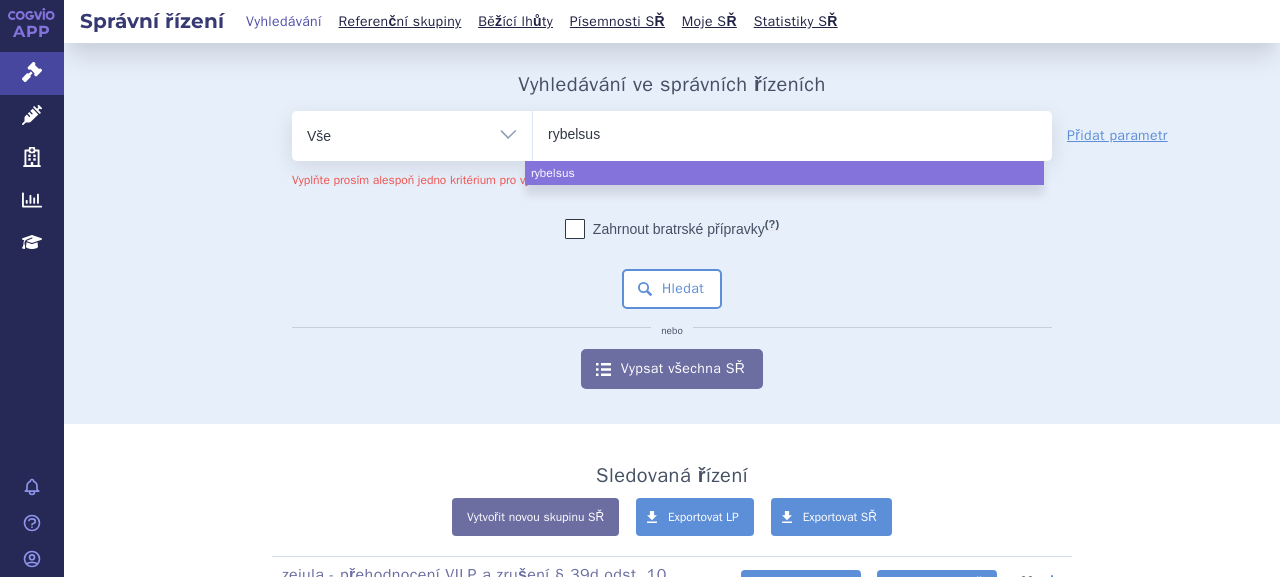 select on "rybelsus" 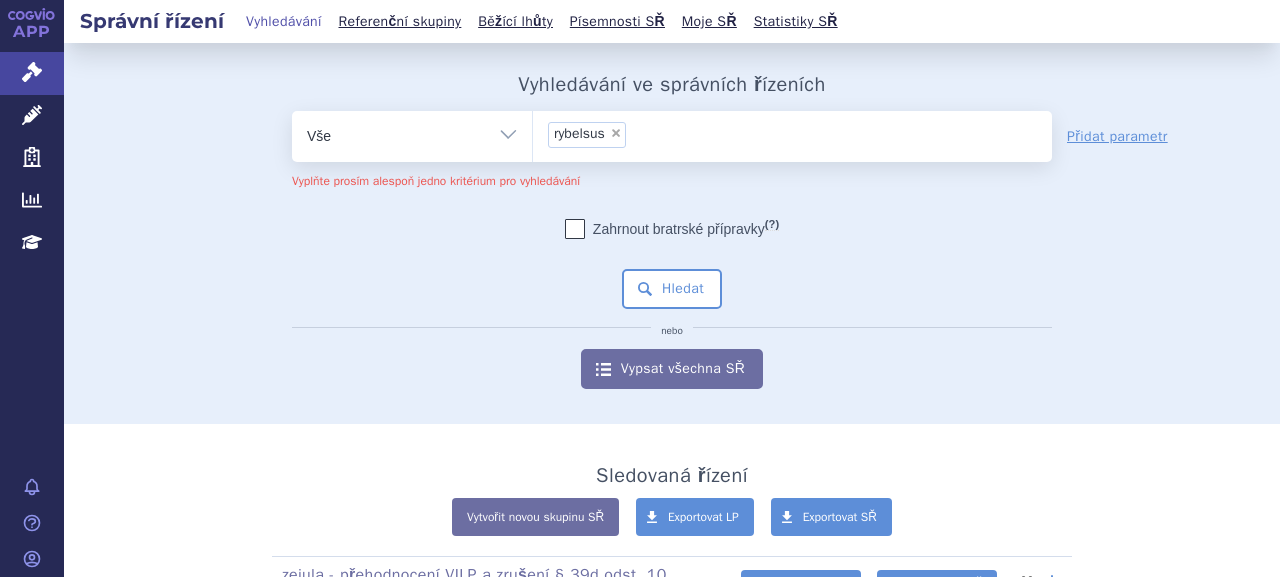 click on "Zahrnout bratrské přípravky  (?)
* Pozor, hledání dle vyhledávacího parametru  Indikační omezení dle MeSH  právě prochází aktualizací, neboť bylo vydáno nové SCAU. Výsledek vašeho hledání může být mírně omezený. Všechna data budou opět k dispozici během několika dní.
Hledat
nebo
Vypsat všechna SŘ" at bounding box center (672, 304) 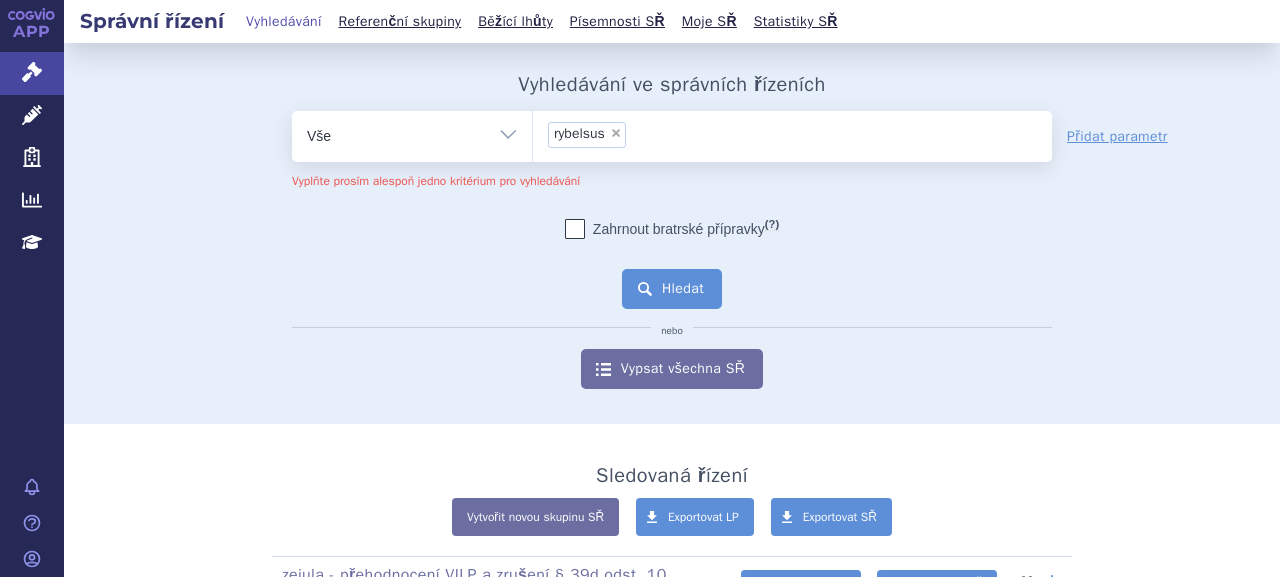 click on "Hledat" at bounding box center [672, 289] 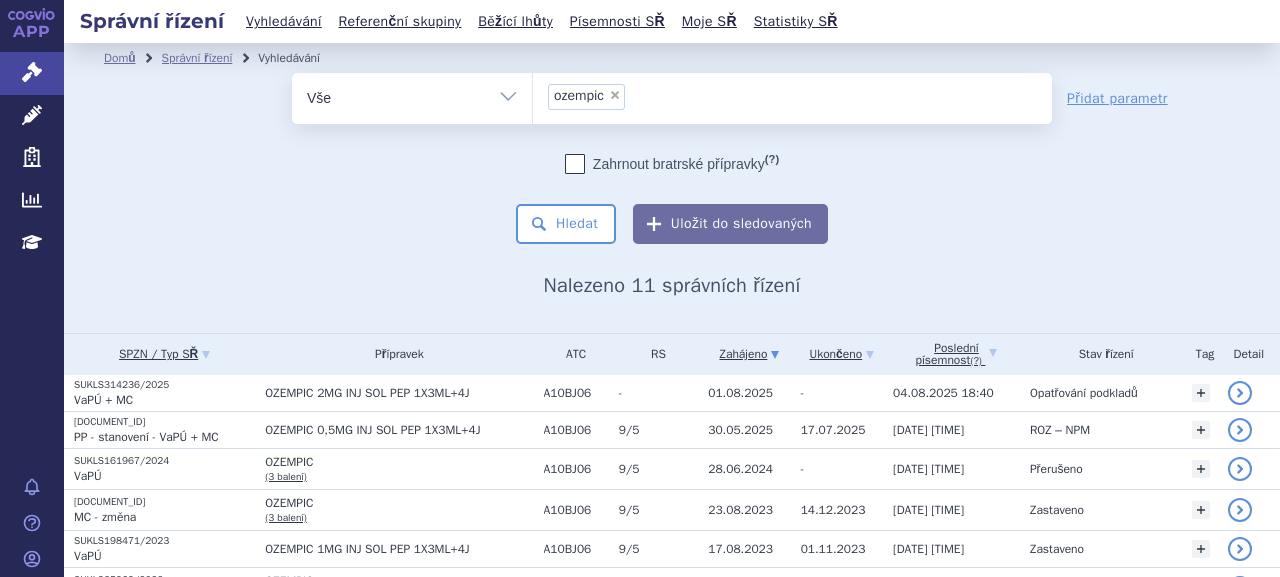 scroll, scrollTop: 0, scrollLeft: 0, axis: both 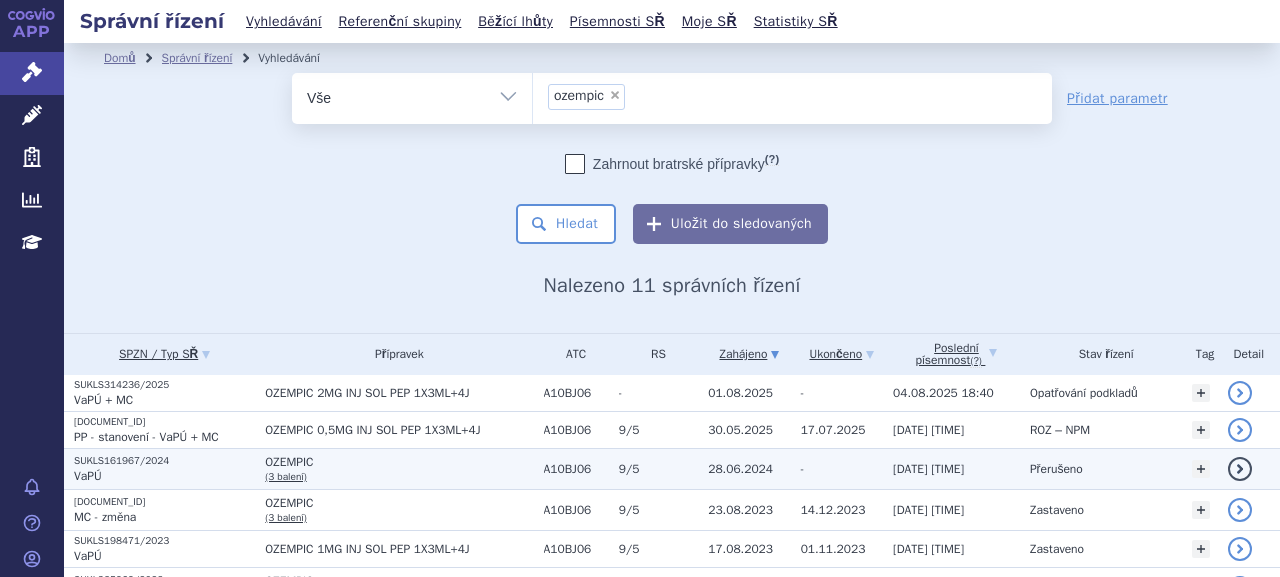 click on "VaPÚ" at bounding box center [164, 476] 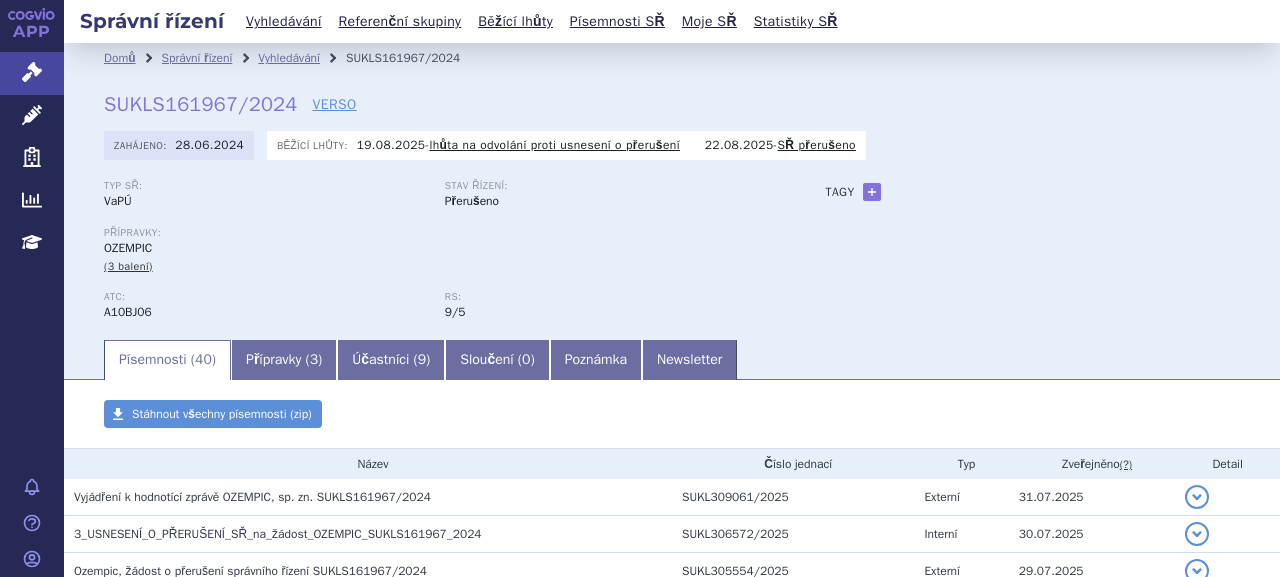 scroll, scrollTop: 0, scrollLeft: 0, axis: both 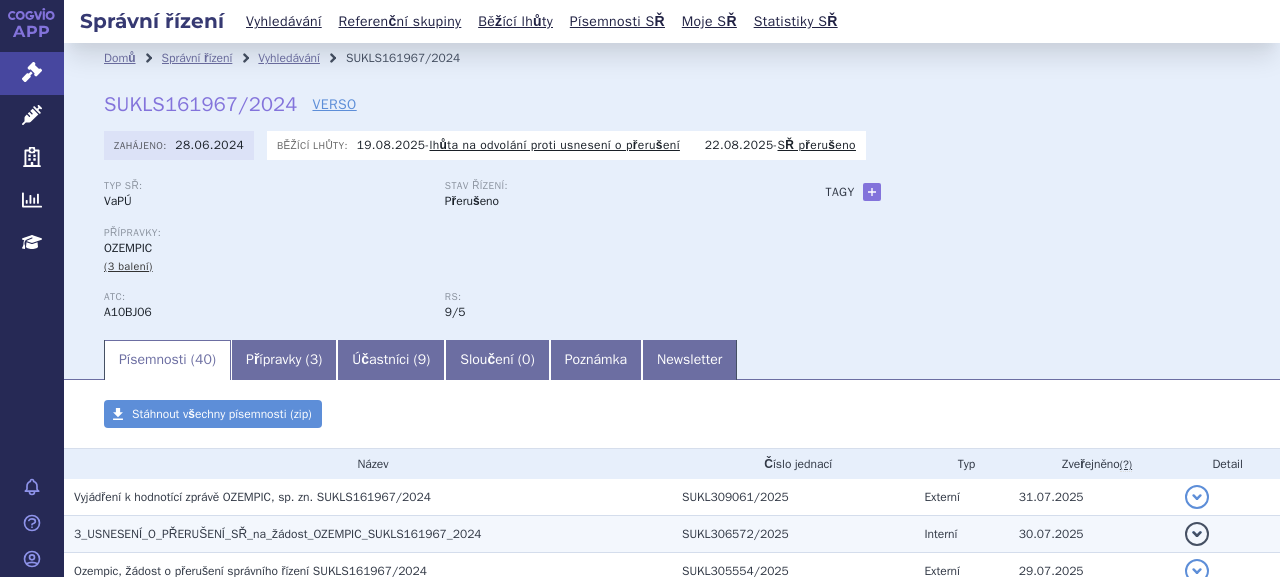 click on "3_USNESENÍ_O_PŘERUŠENÍ_SŘ_na_žádost_OZEMPIC_SUKLS161967_2024" at bounding box center (278, 534) 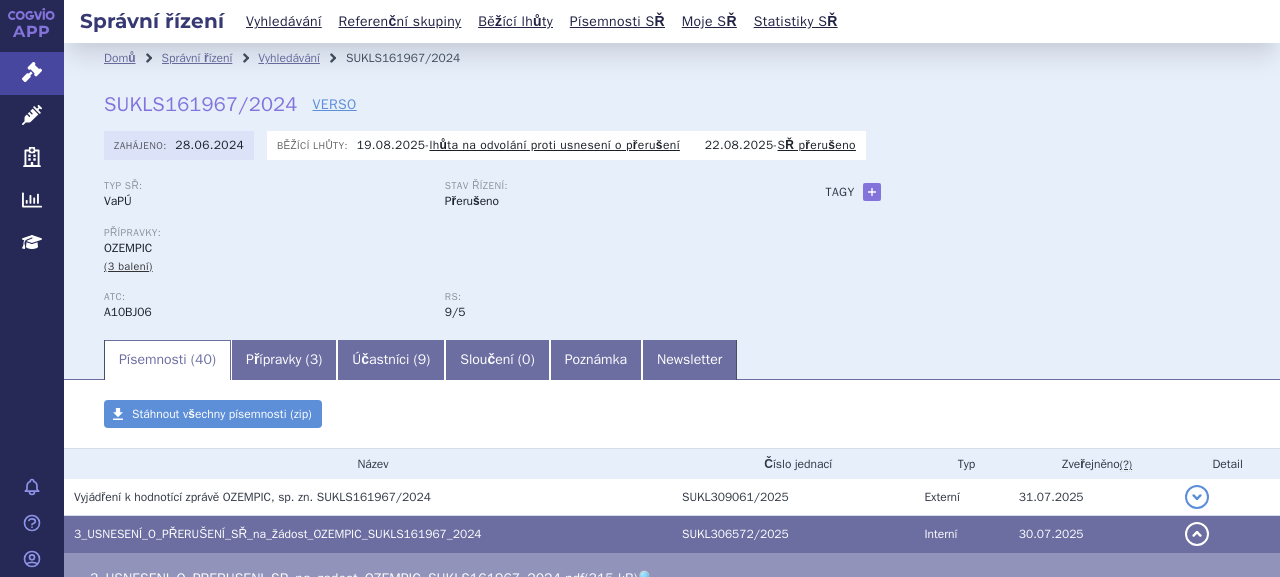 scroll, scrollTop: 200, scrollLeft: 0, axis: vertical 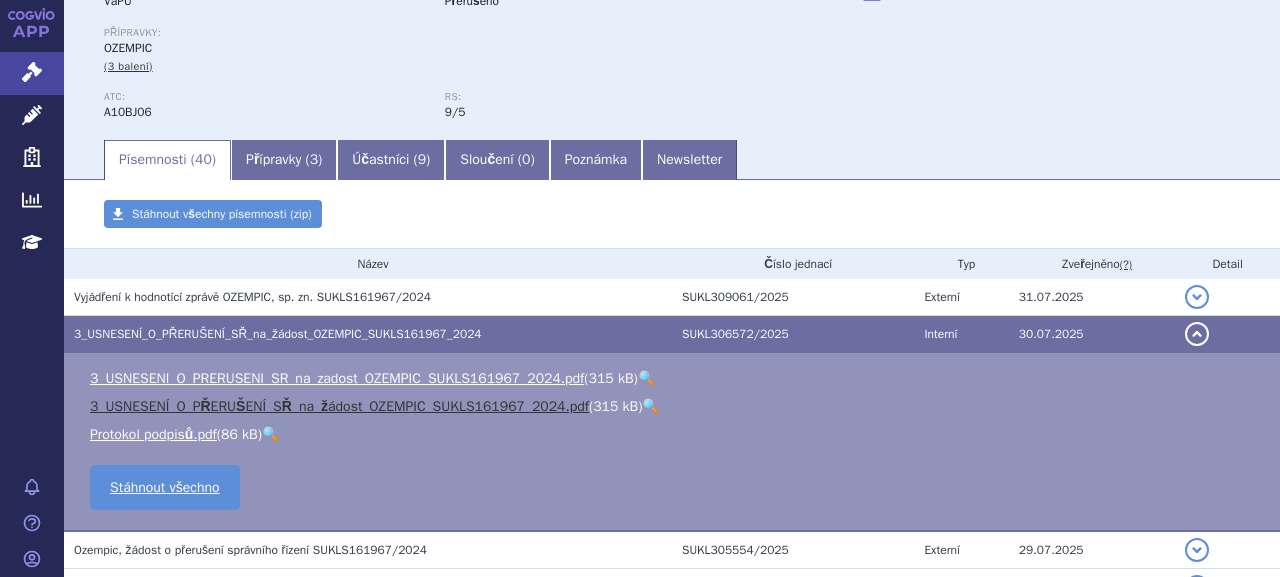 click on "3_USNESENÍ_O_PŘERUŠENÍ_SŘ_na_žádost_OZEMPIC_SUKLS161967_2024.pdf" at bounding box center (339, 406) 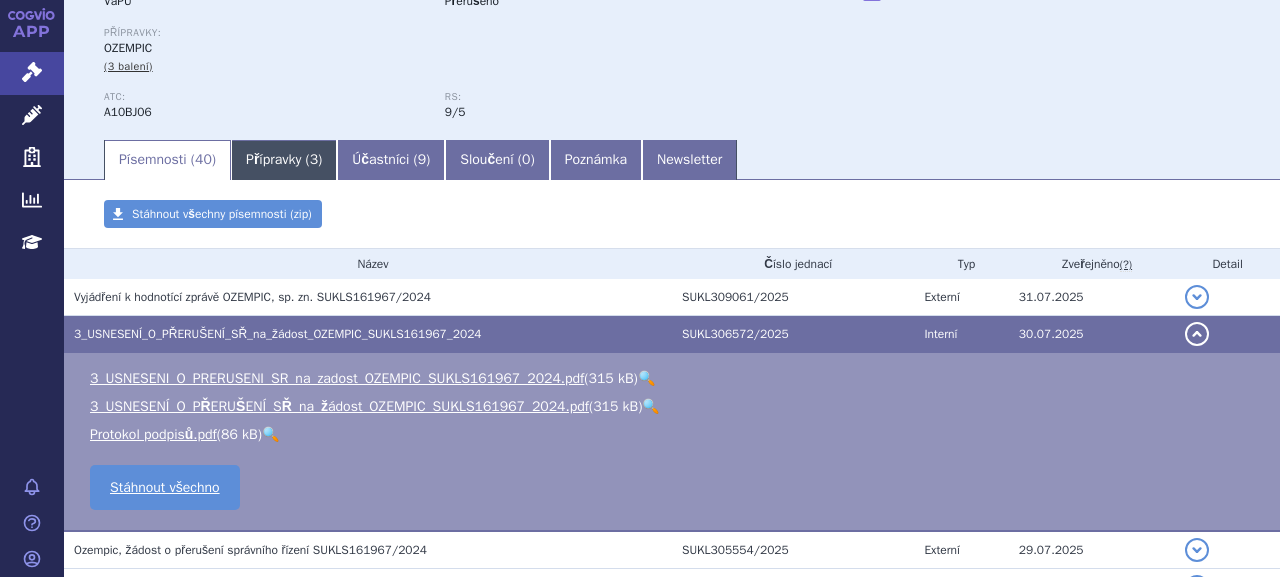 click on "Přípravky ( 3 )" at bounding box center [284, 160] 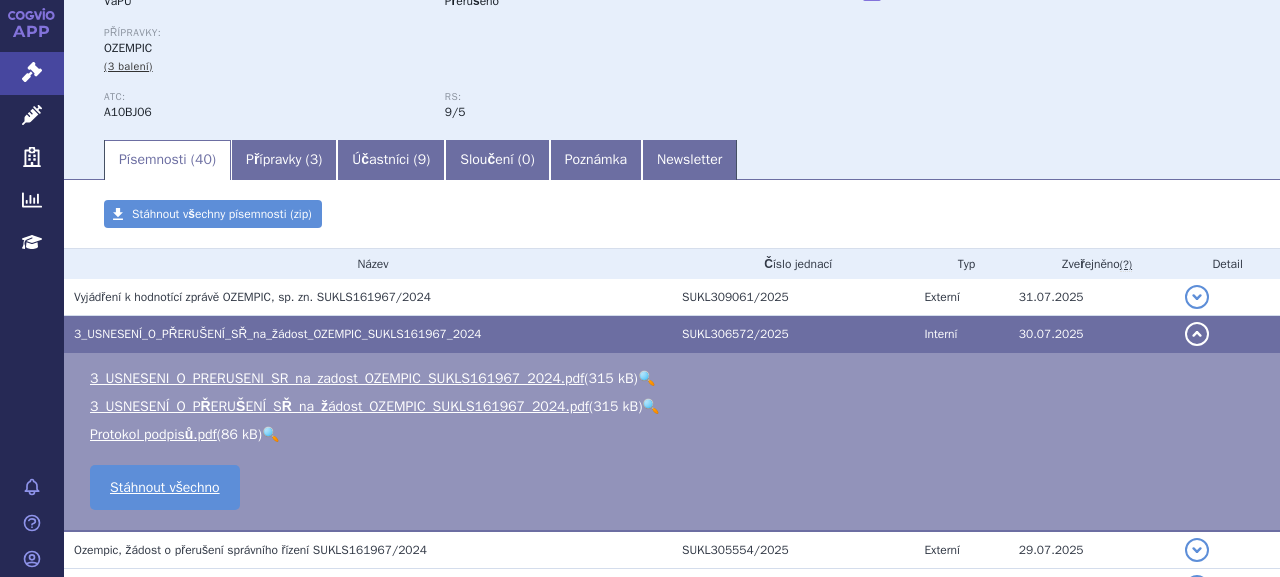 scroll, scrollTop: 121, scrollLeft: 0, axis: vertical 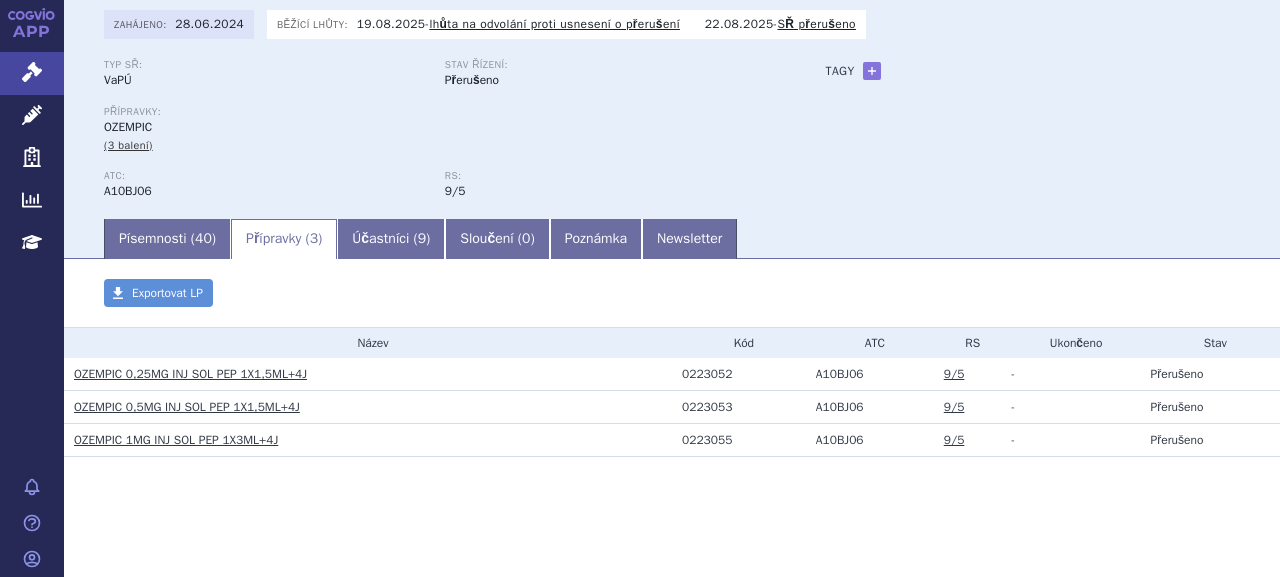 click on "0223052" at bounding box center [744, 374] 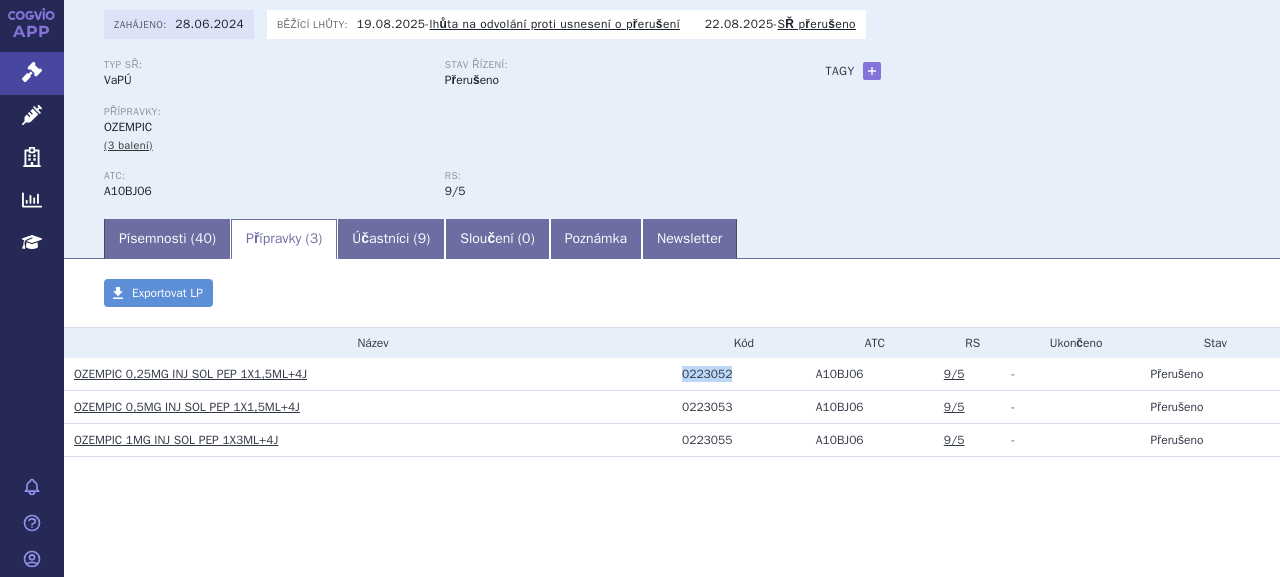 click on "0223052" at bounding box center (744, 374) 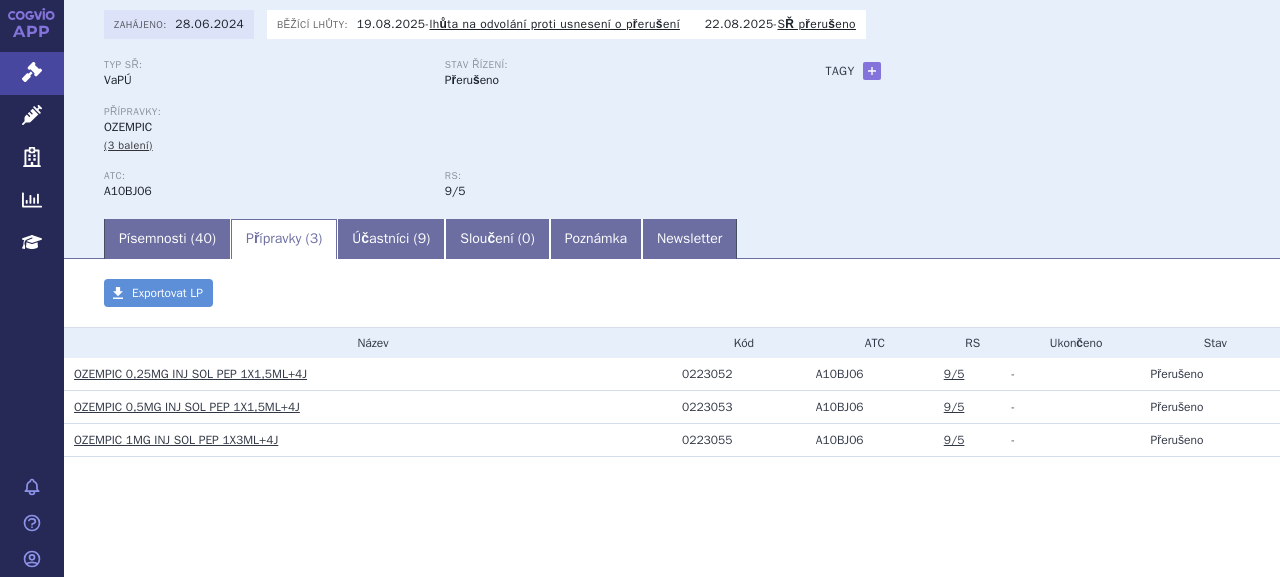 click on "0223053" at bounding box center (744, 407) 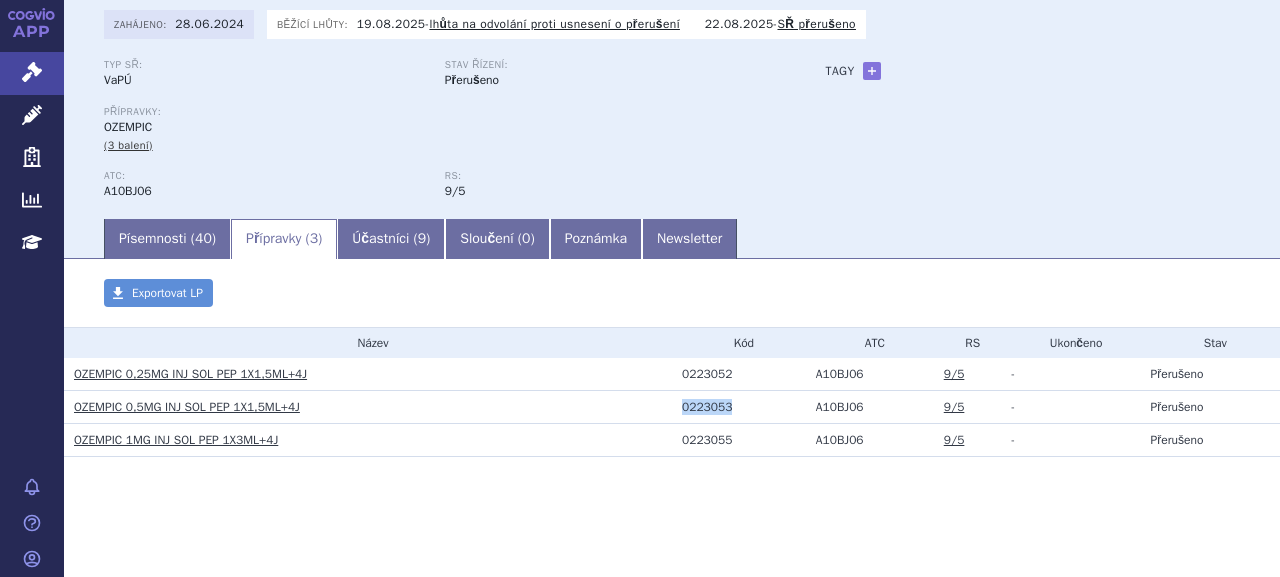click on "0223053" at bounding box center (744, 407) 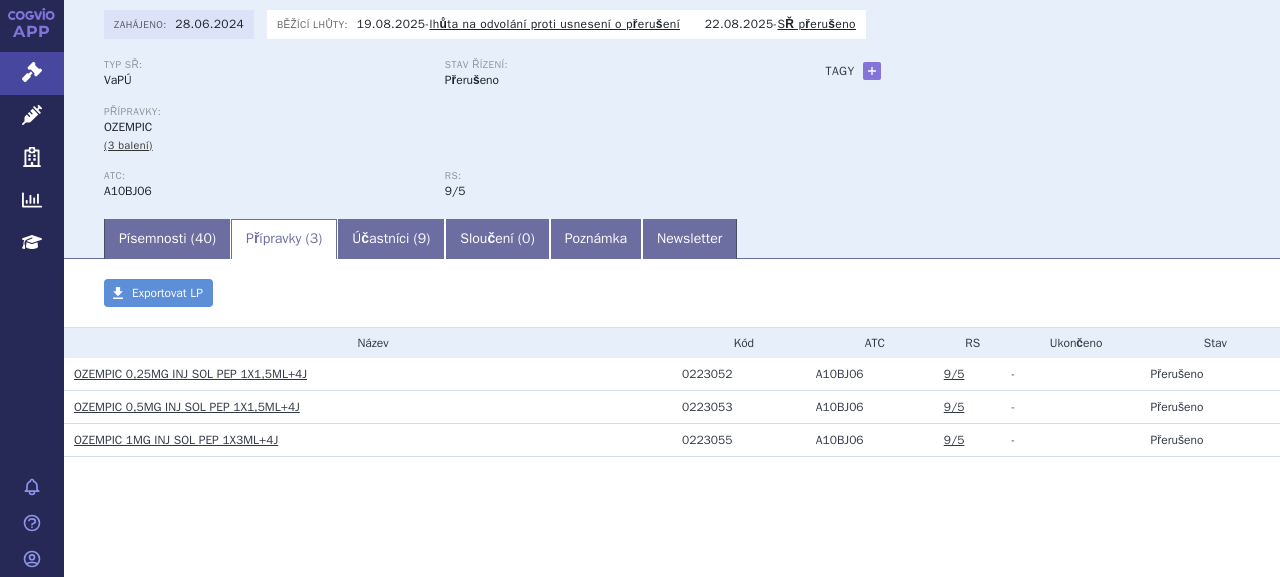 click on "0223055" at bounding box center [744, 440] 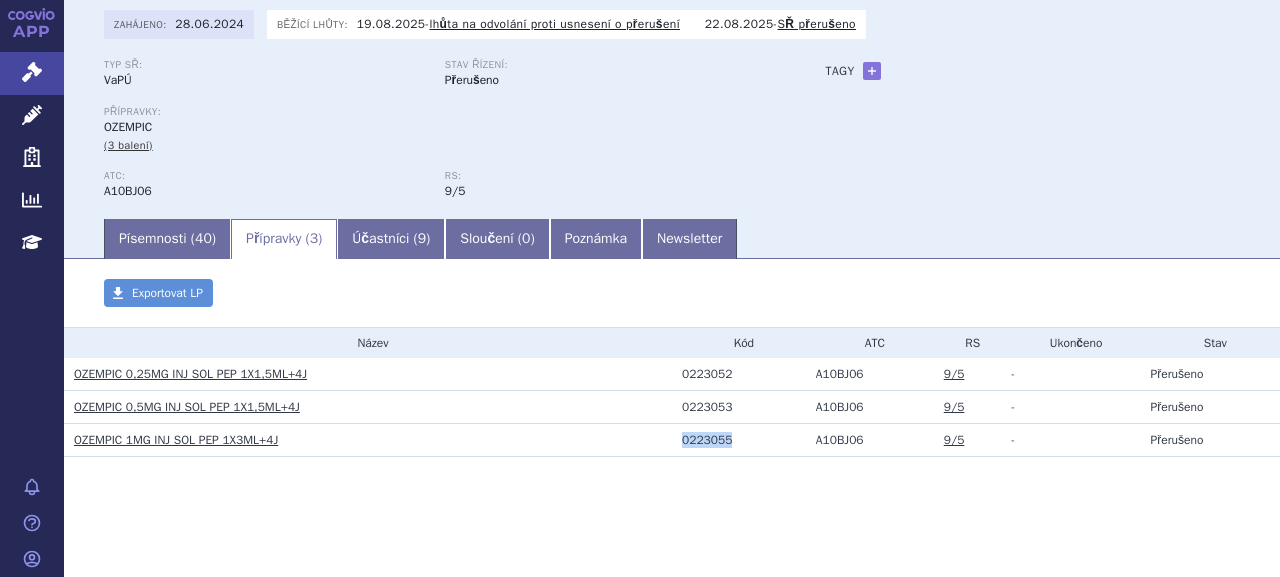 click on "0223055" at bounding box center [744, 440] 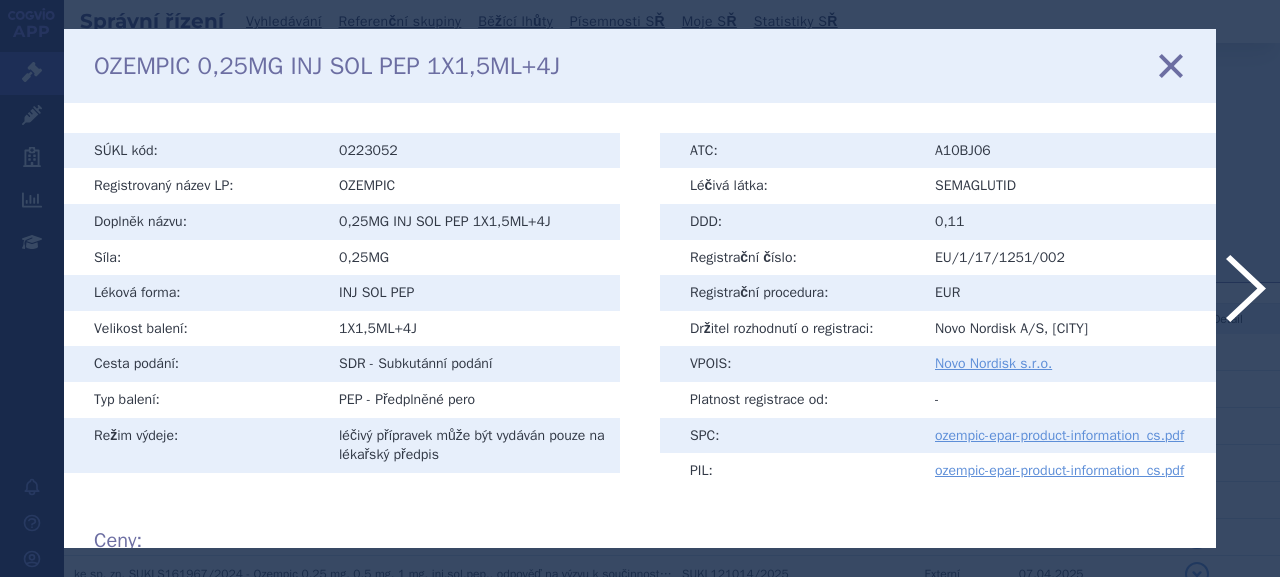 scroll, scrollTop: 0, scrollLeft: 0, axis: both 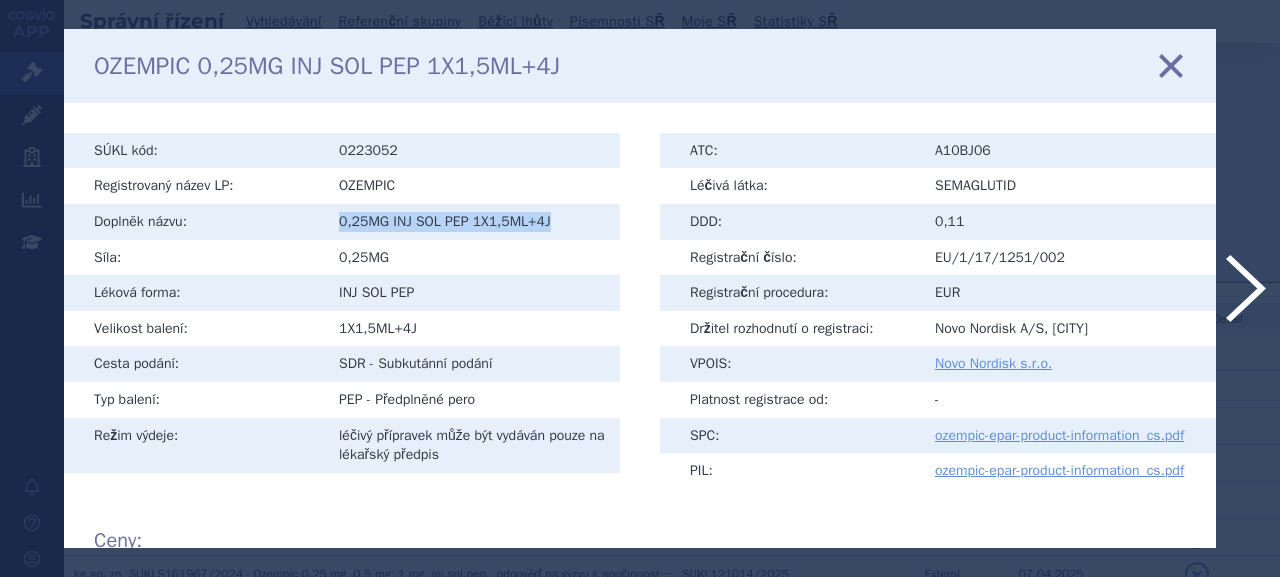 drag, startPoint x: 338, startPoint y: 225, endPoint x: 570, endPoint y: 223, distance: 232.00862 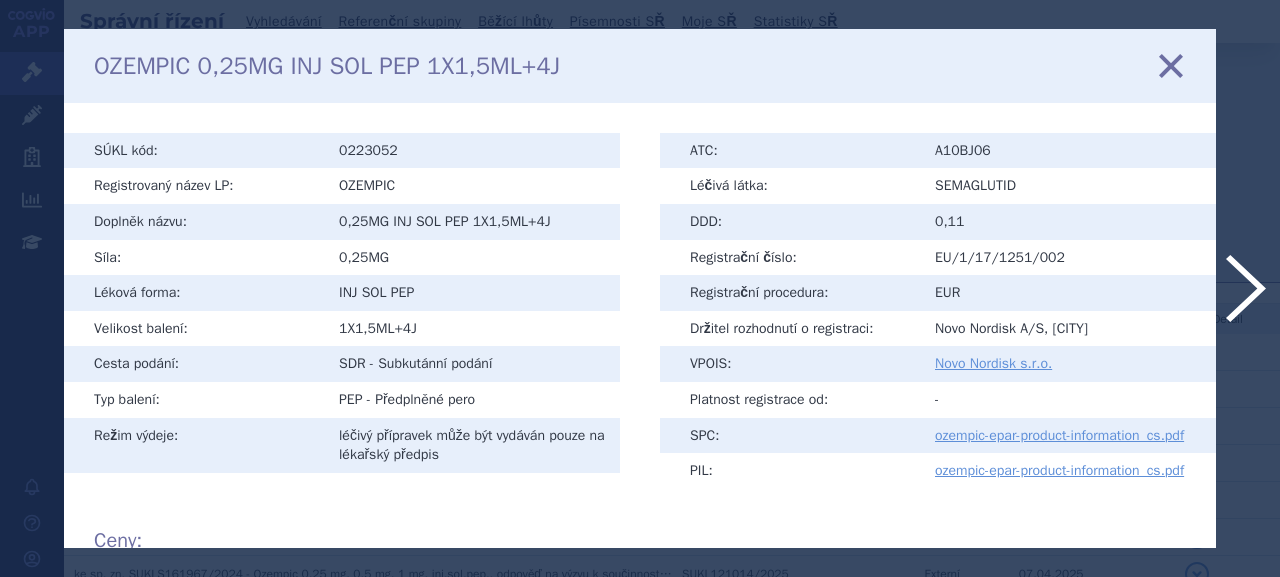 click on "OZEMPIC" at bounding box center [472, 186] 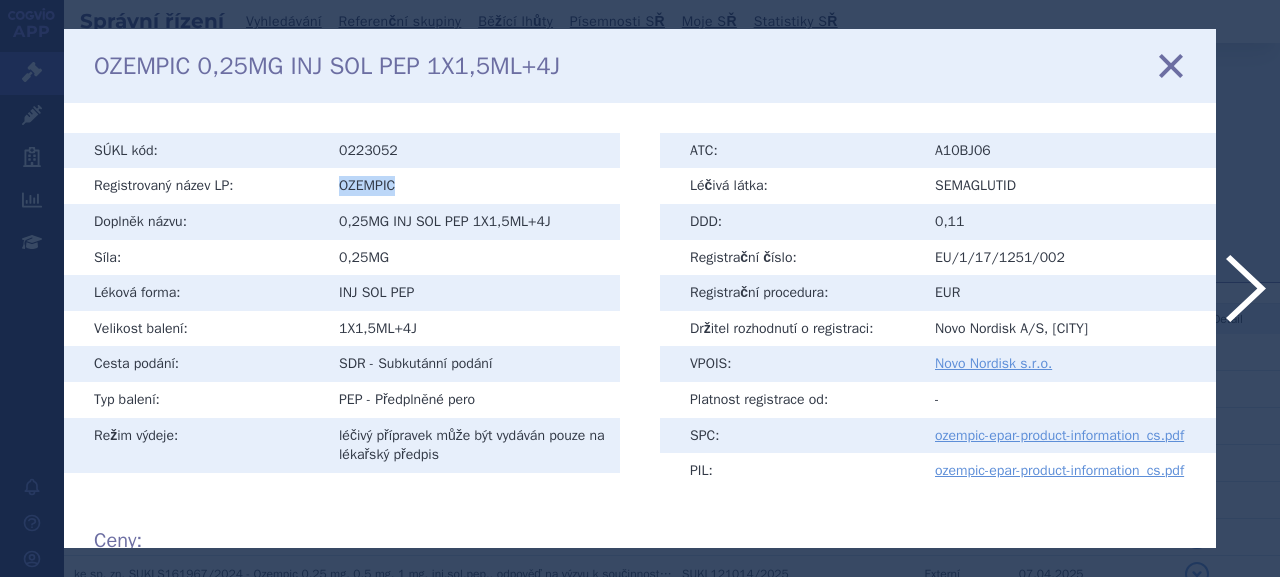 click on "OZEMPIC" at bounding box center [472, 186] 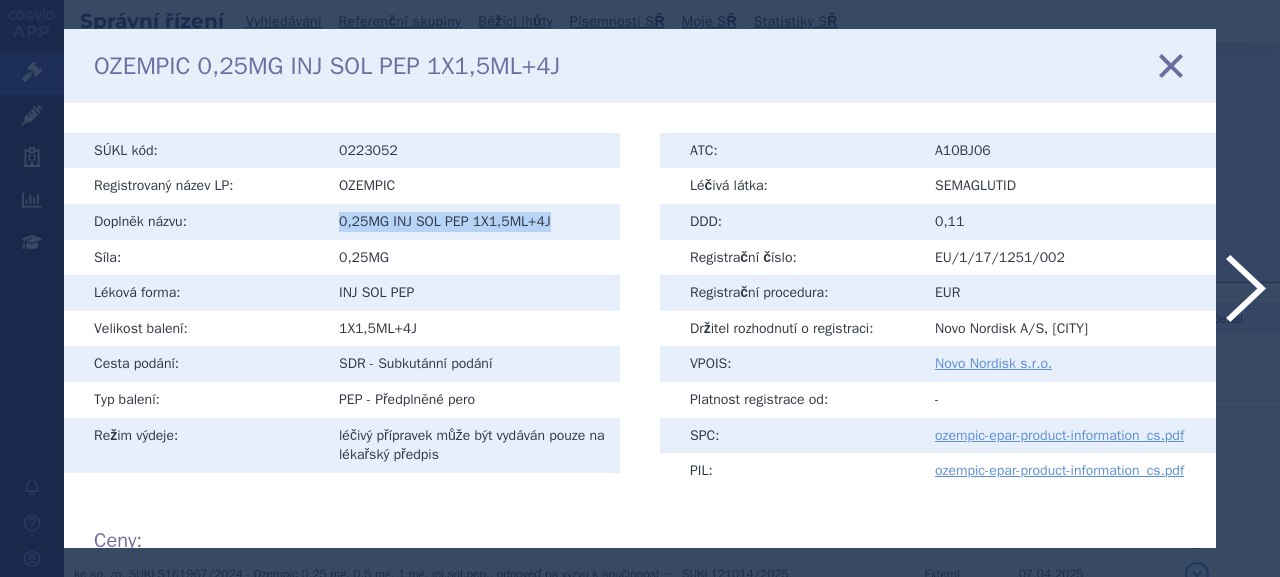 drag, startPoint x: 340, startPoint y: 227, endPoint x: 544, endPoint y: 217, distance: 204.24495 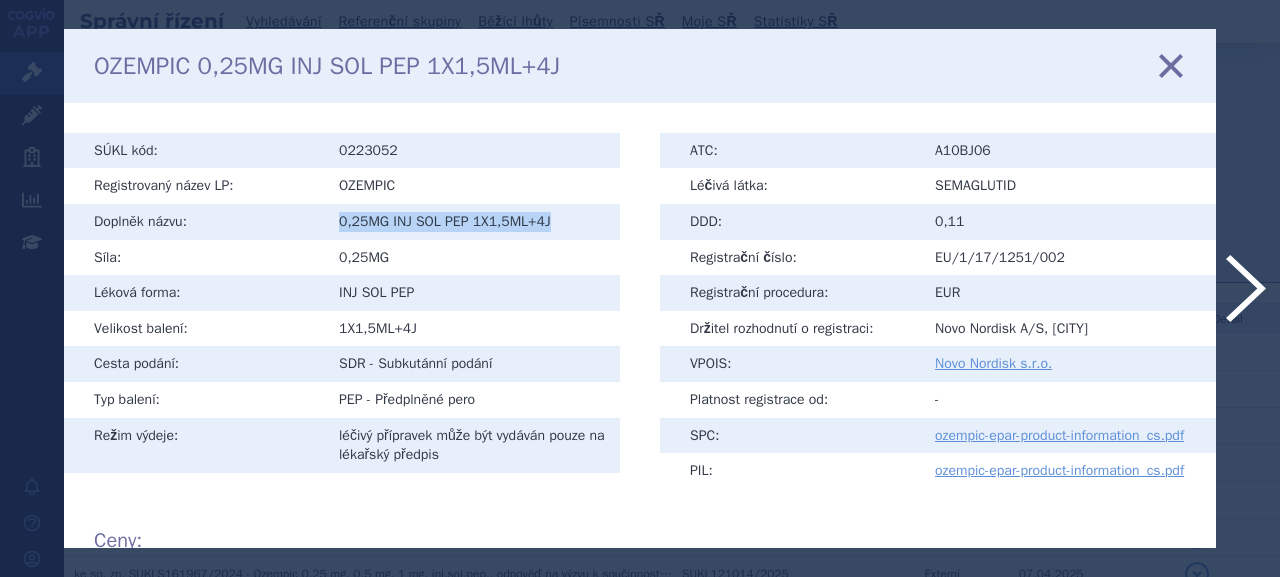 click at bounding box center [1171, 66] 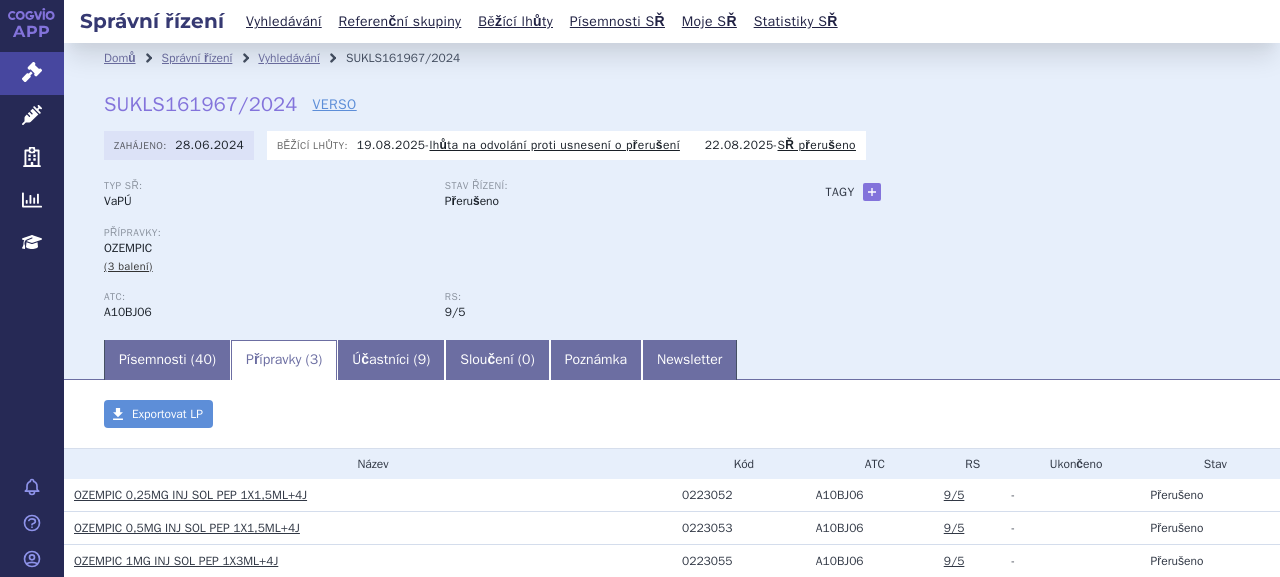 scroll, scrollTop: 0, scrollLeft: 0, axis: both 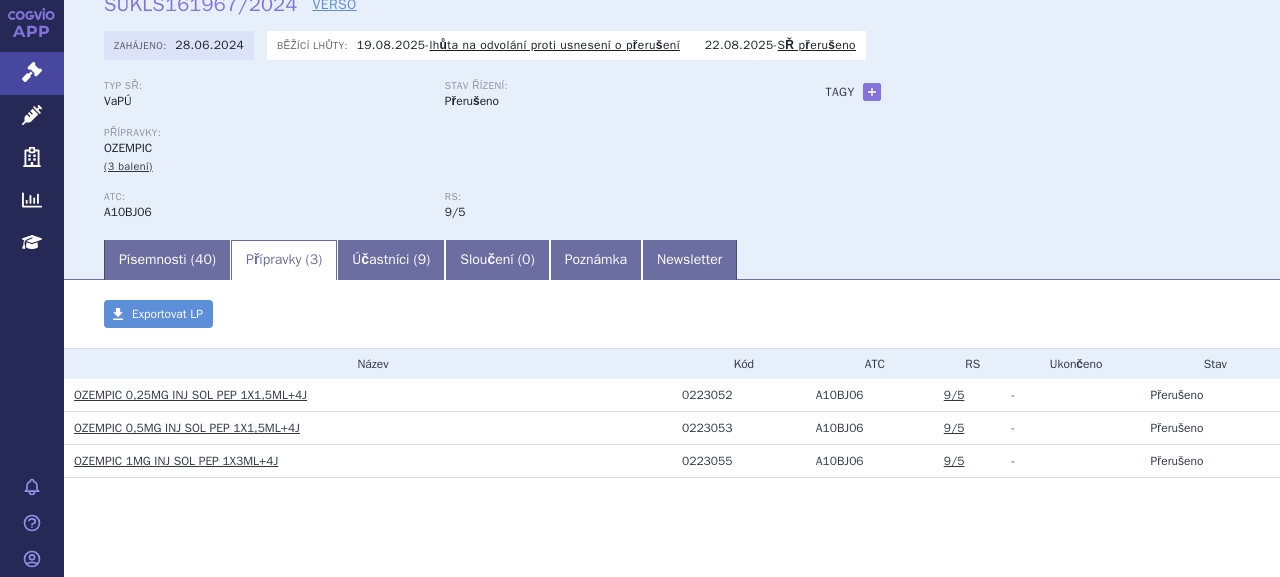 click on "OZEMPIC 0,5MG INJ SOL PEP 1X1,5ML+4J" at bounding box center (187, 428) 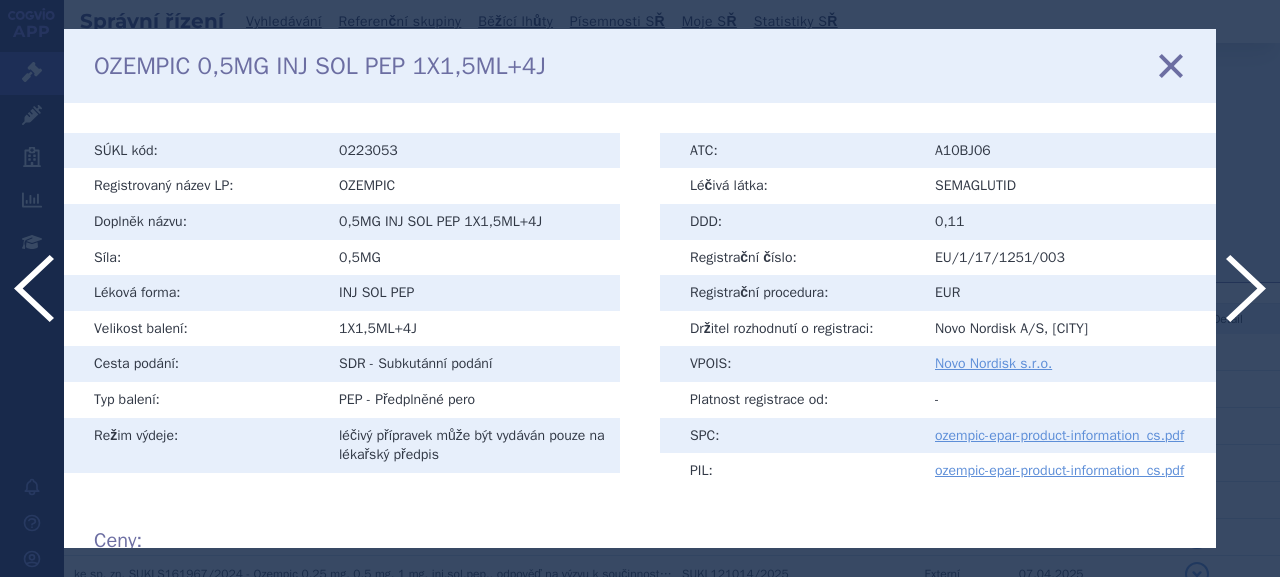 scroll, scrollTop: 0, scrollLeft: 0, axis: both 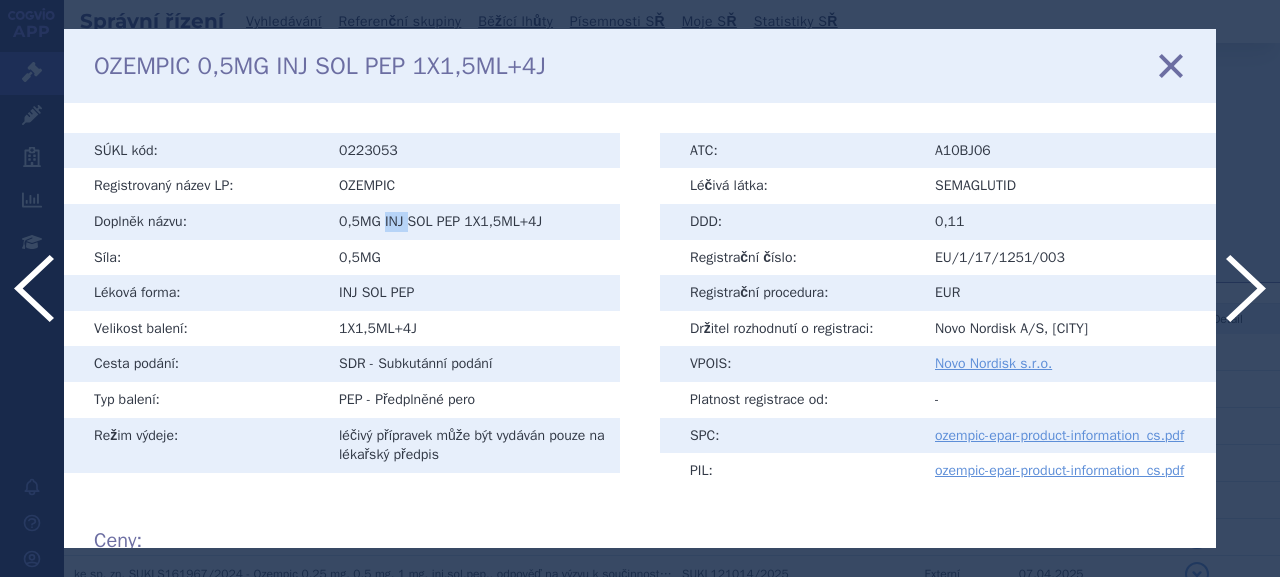 click on "0,5MG INJ SOL PEP 1X1,5ML+4J" at bounding box center (472, 222) 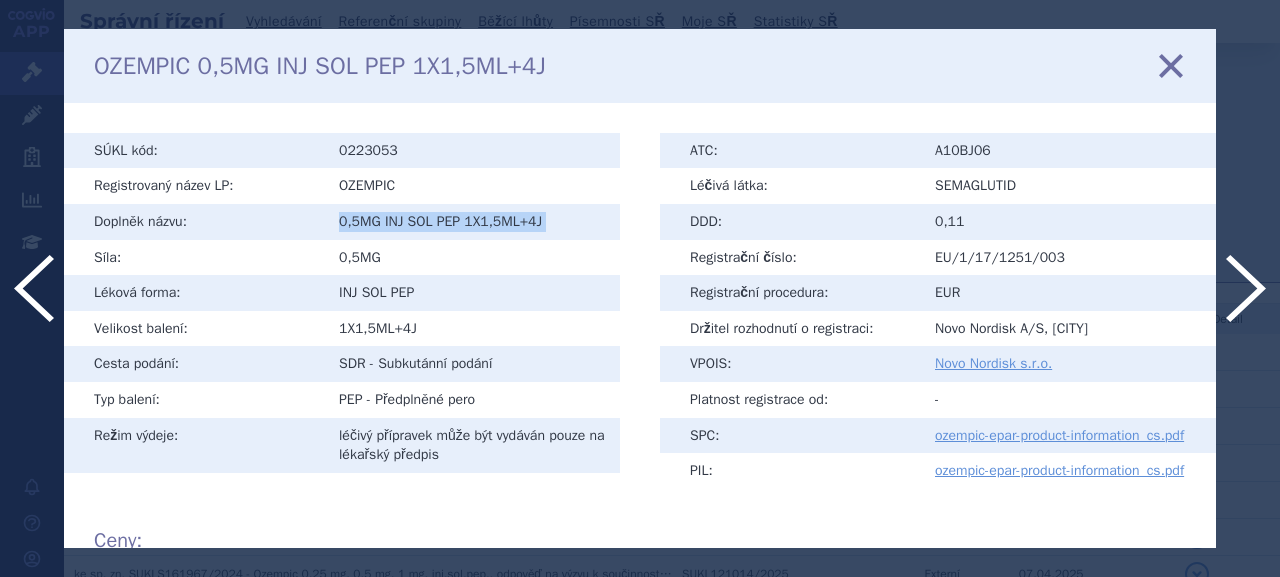 click on "0,5MG INJ SOL PEP 1X1,5ML+4J" at bounding box center (472, 222) 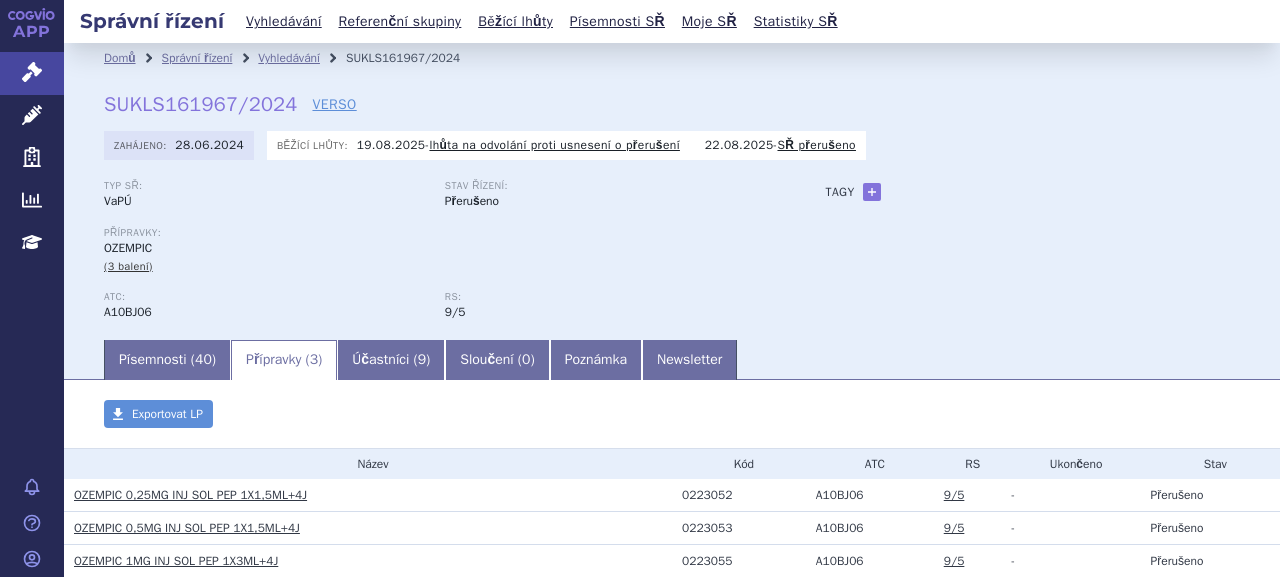 scroll, scrollTop: 0, scrollLeft: 0, axis: both 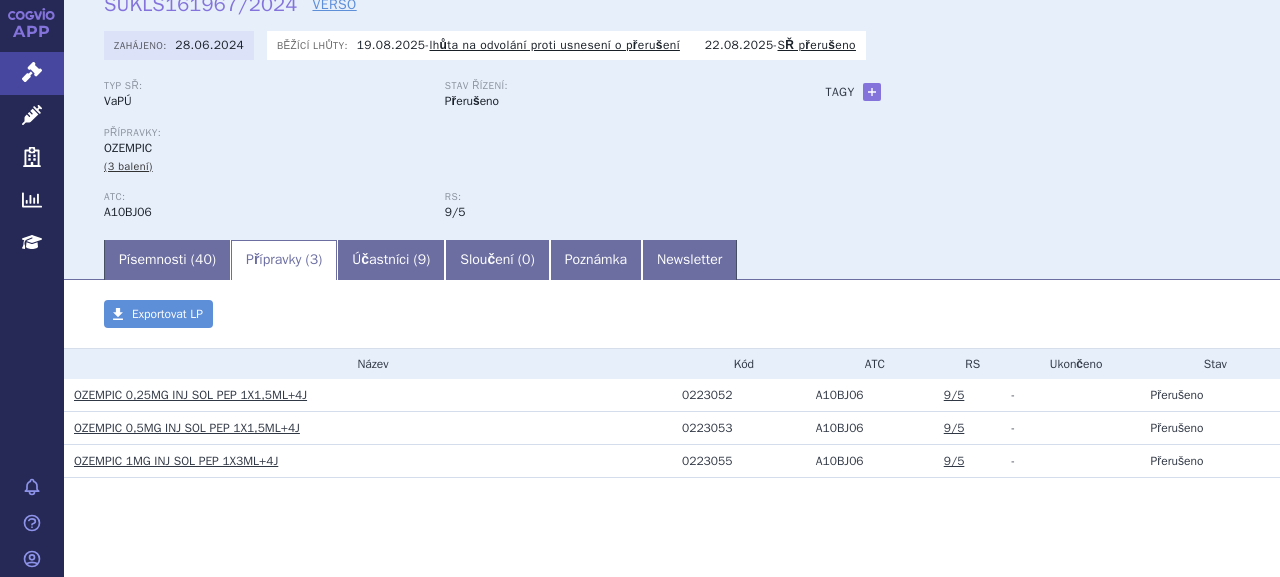click on "OZEMPIC 1MG INJ SOL PEP 1X3ML+4J" at bounding box center [176, 461] 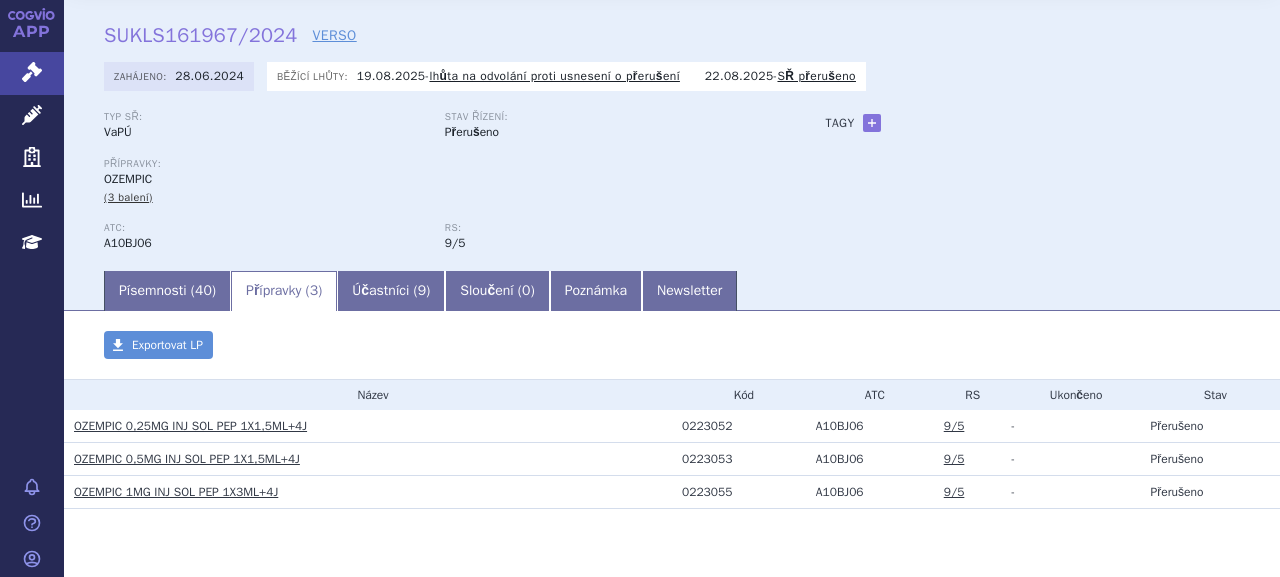 scroll, scrollTop: 100, scrollLeft: 0, axis: vertical 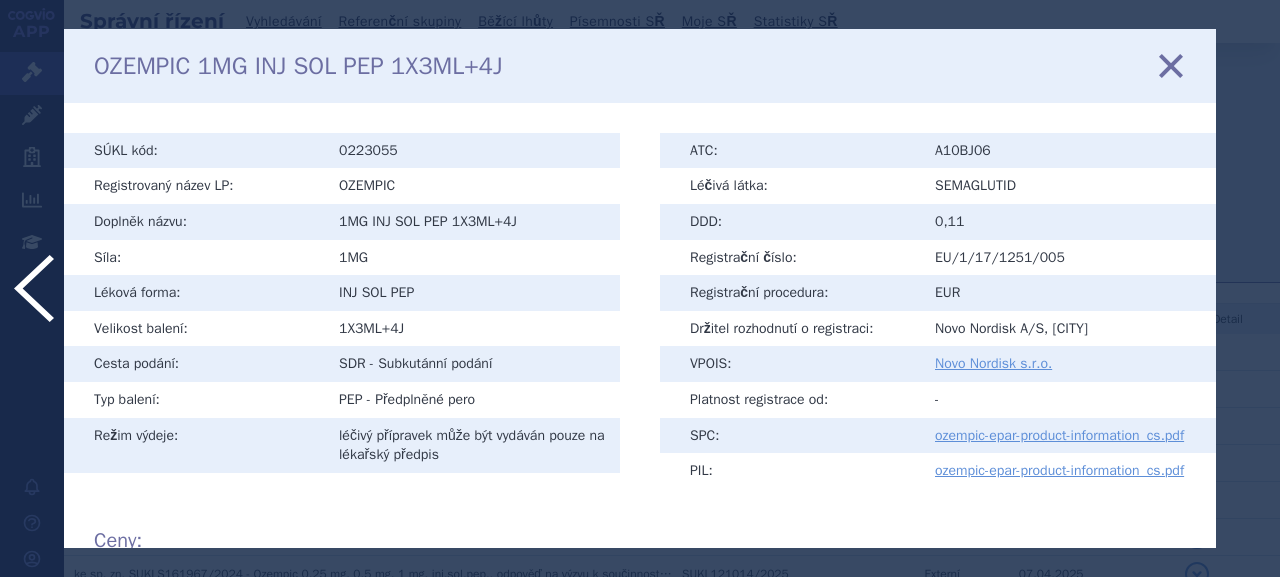 click on "1MG INJ SOL PEP 1X3ML+4J" at bounding box center (472, 222) 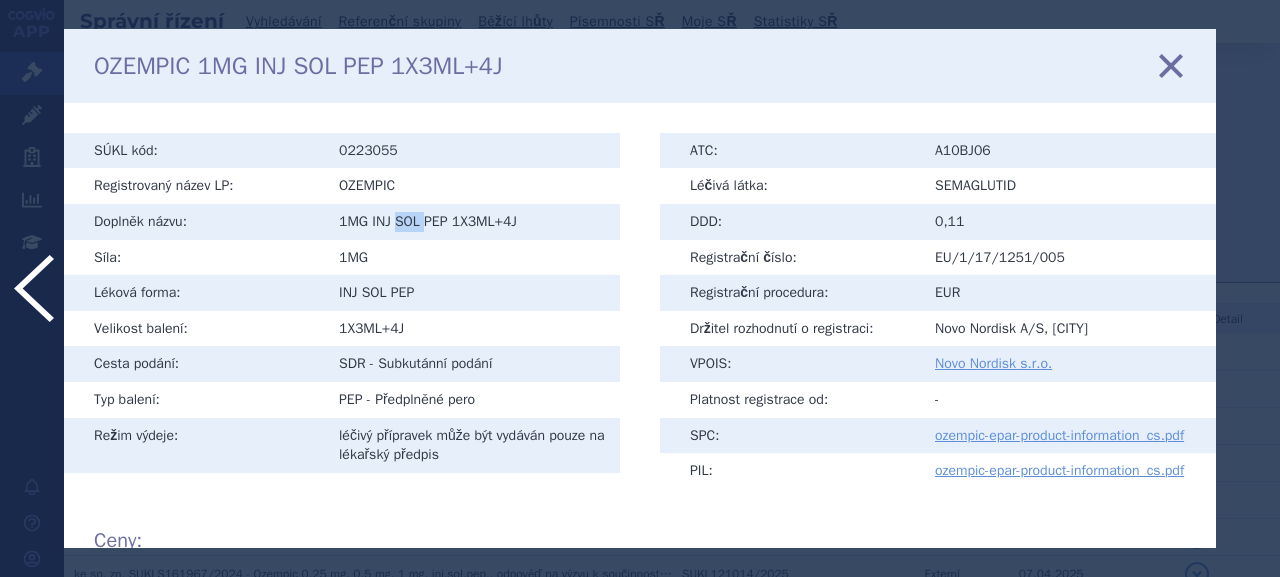 click on "1MG INJ SOL PEP 1X3ML+4J" at bounding box center (472, 222) 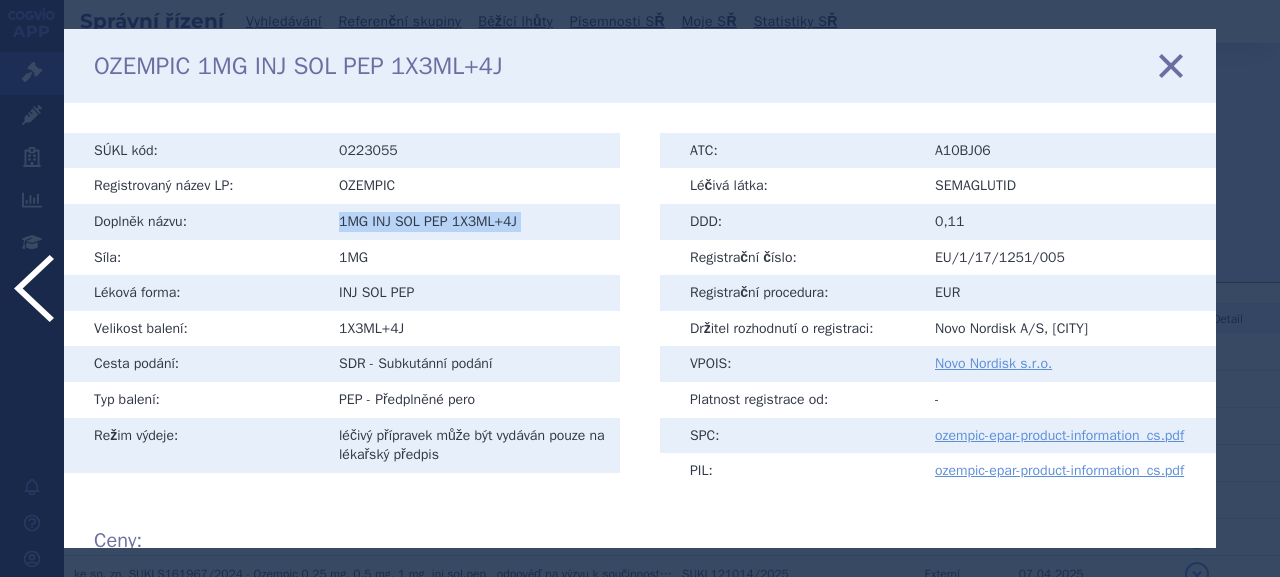 click on "1MG INJ SOL PEP 1X3ML+4J" at bounding box center [472, 222] 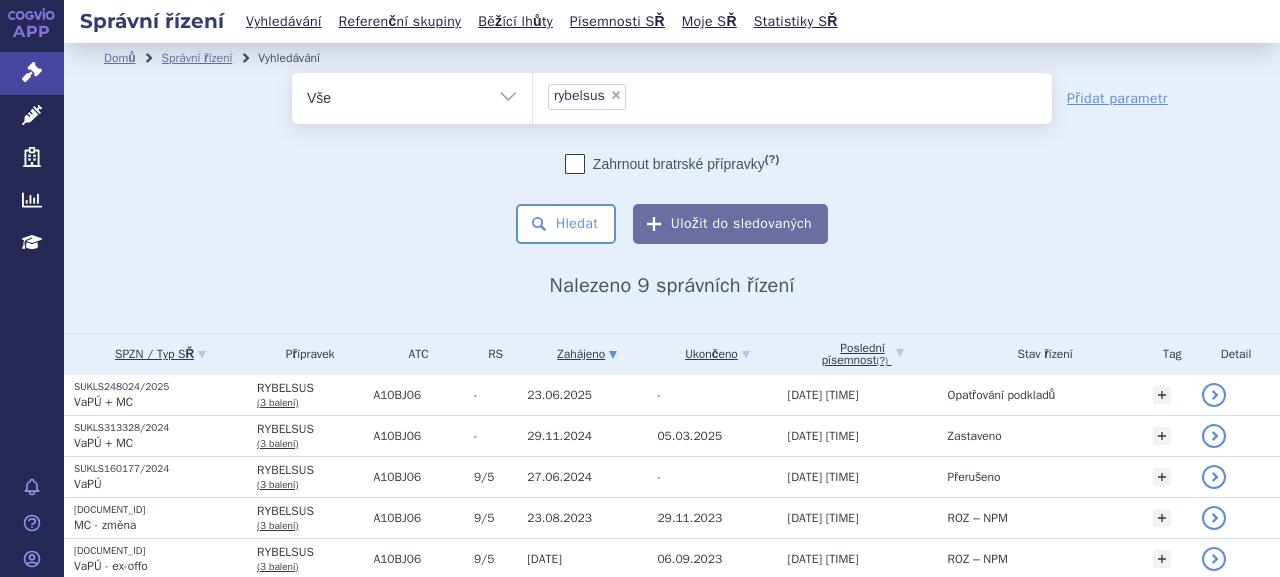 scroll, scrollTop: 0, scrollLeft: 0, axis: both 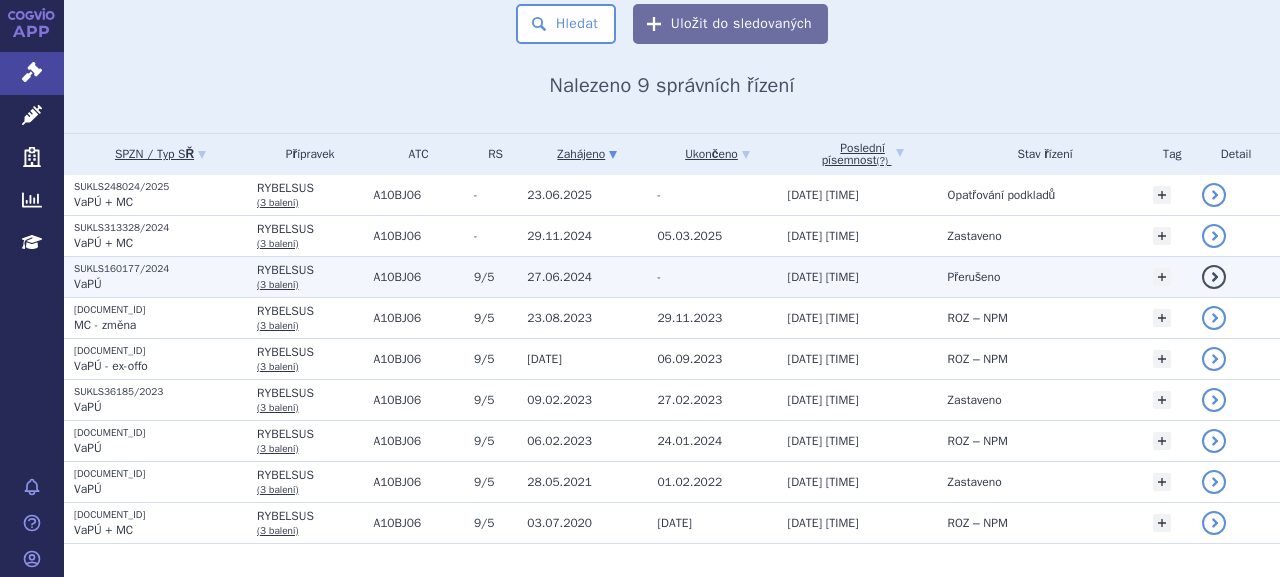 click on "SUKLS160177/2024" at bounding box center (160, 269) 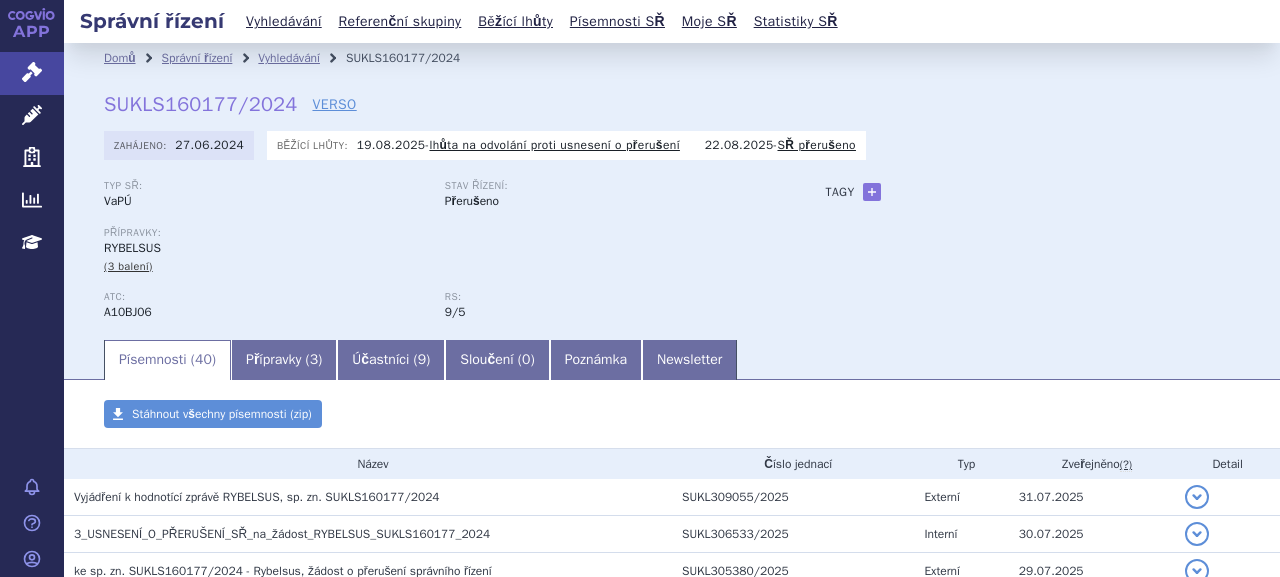 scroll, scrollTop: 0, scrollLeft: 0, axis: both 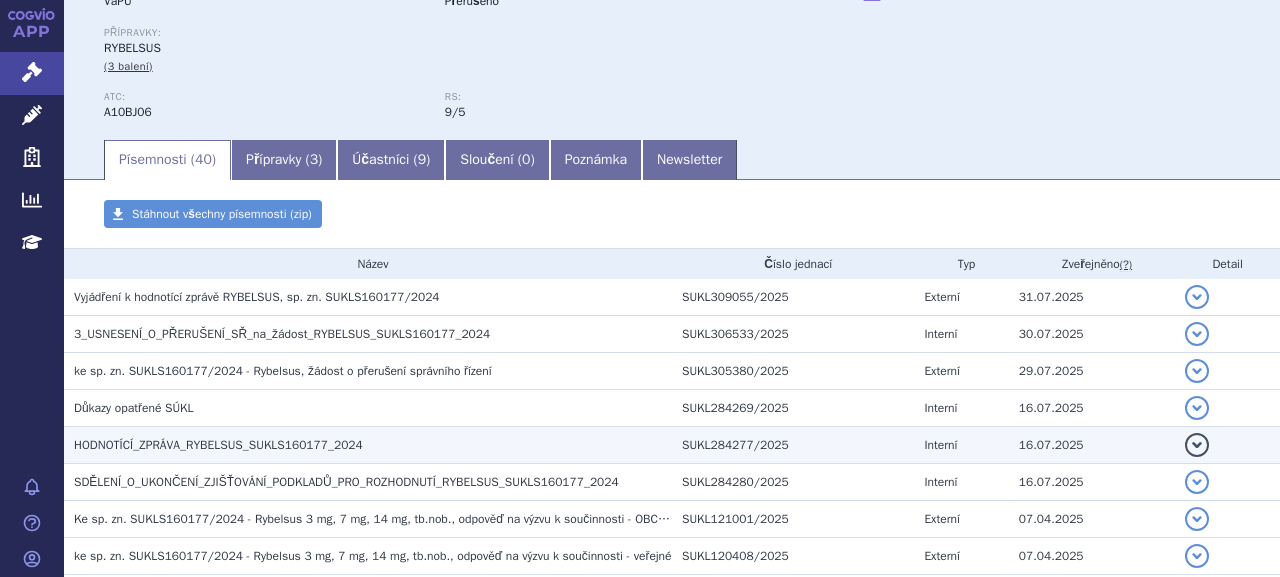 click on "HODNOTÍCÍ_ZPRÁVA_RYBELSUS_SUKLS160177_2024" at bounding box center [218, 445] 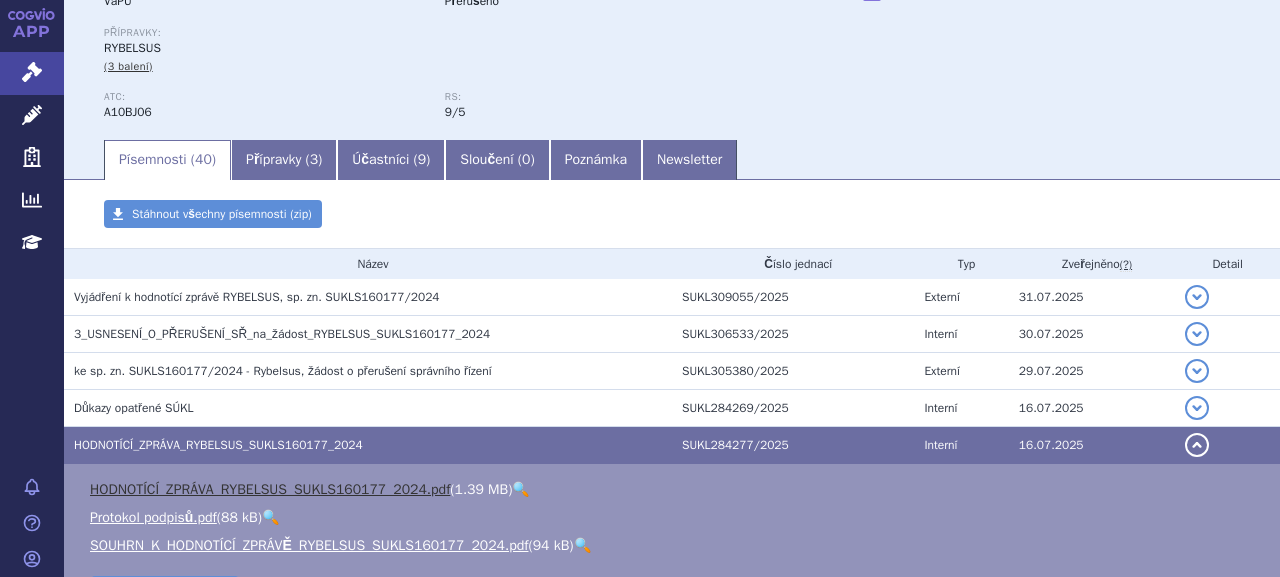 click on "HODNOTÍCÍ_ZPRÁVA_RYBELSUS_SUKLS160177_2024.pdf" at bounding box center [270, 489] 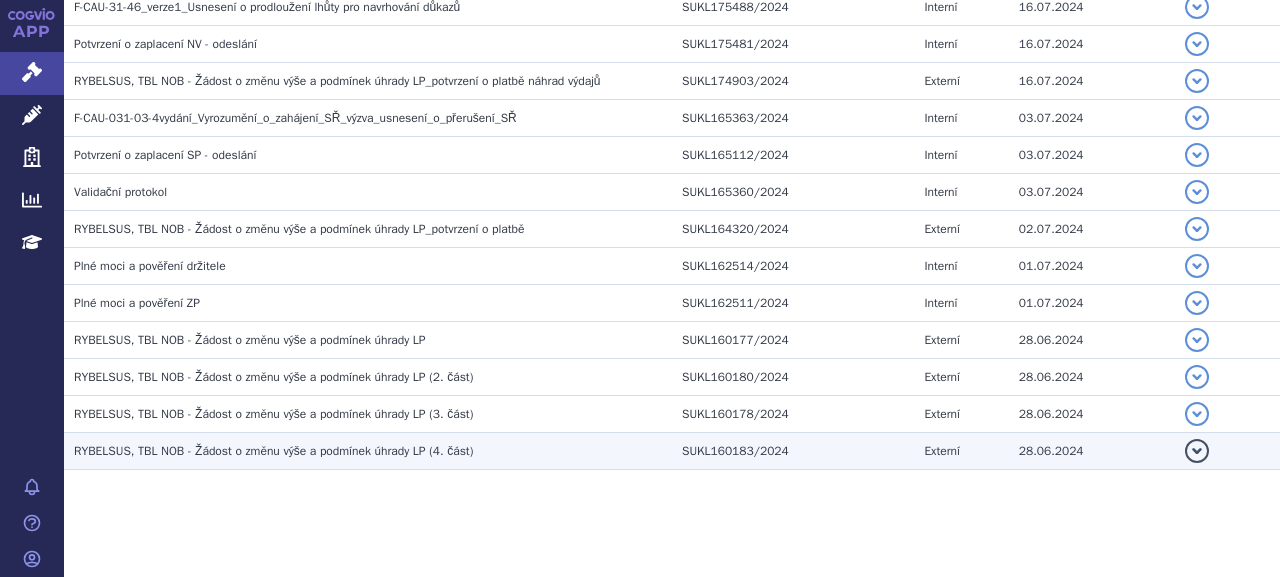 click on "RYBELSUS, TBL NOB - Žádost o změnu výše a podmínek úhrady LP (4. část)" at bounding box center (273, 451) 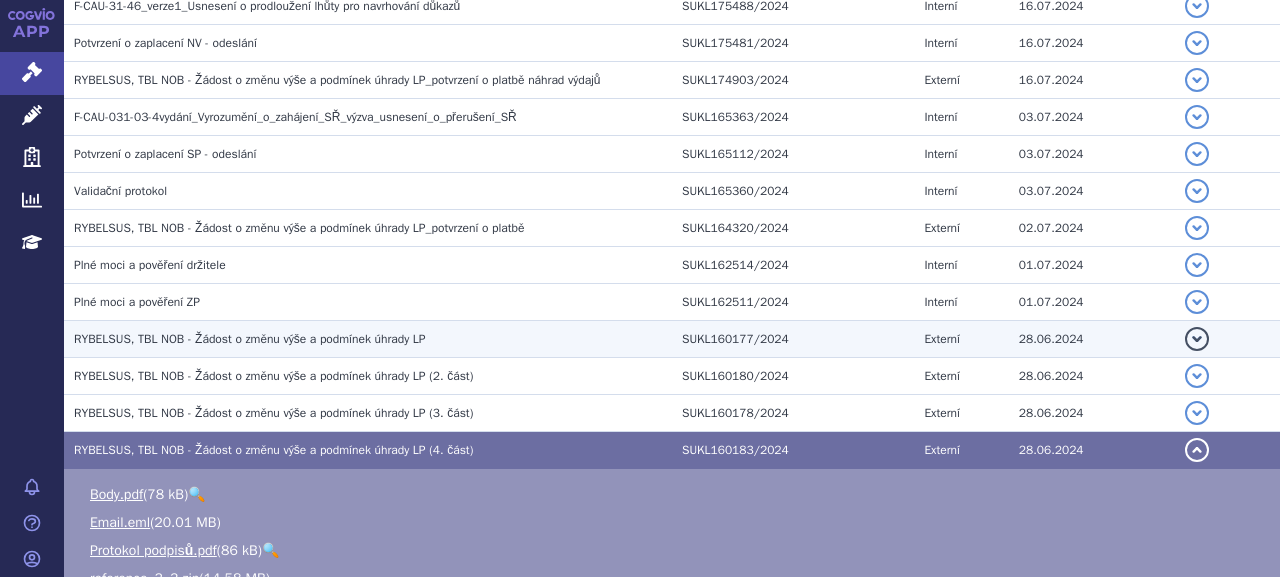 click on "RYBELSUS, TBL NOB - Žádost o změnu výše a podmínek úhrady LP" at bounding box center [250, 339] 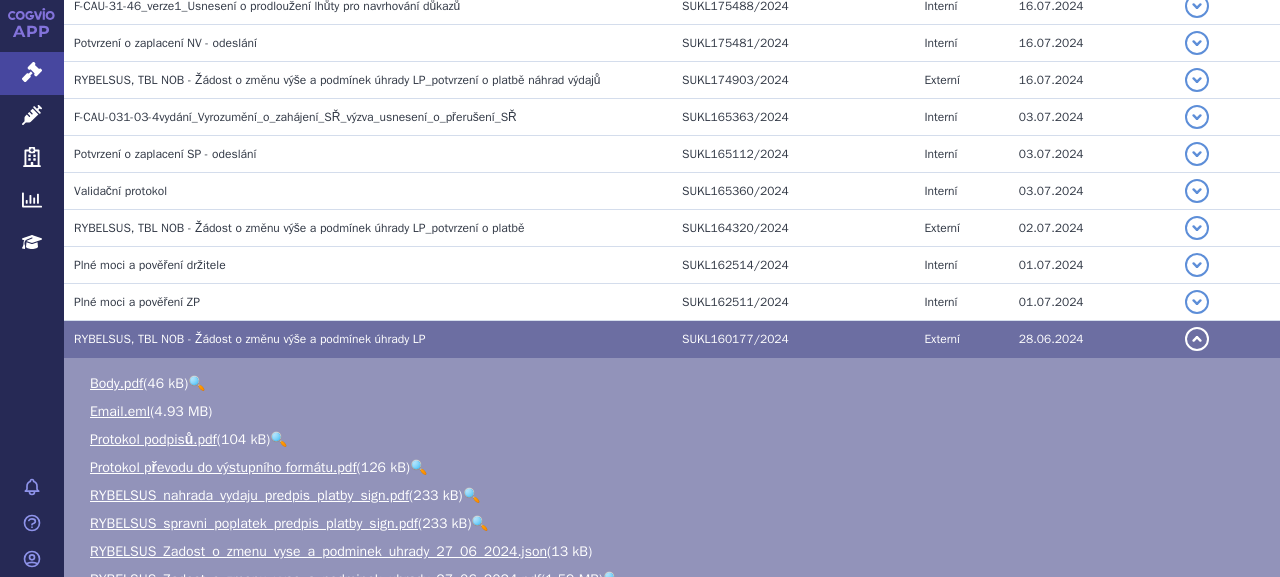 scroll, scrollTop: 1690, scrollLeft: 0, axis: vertical 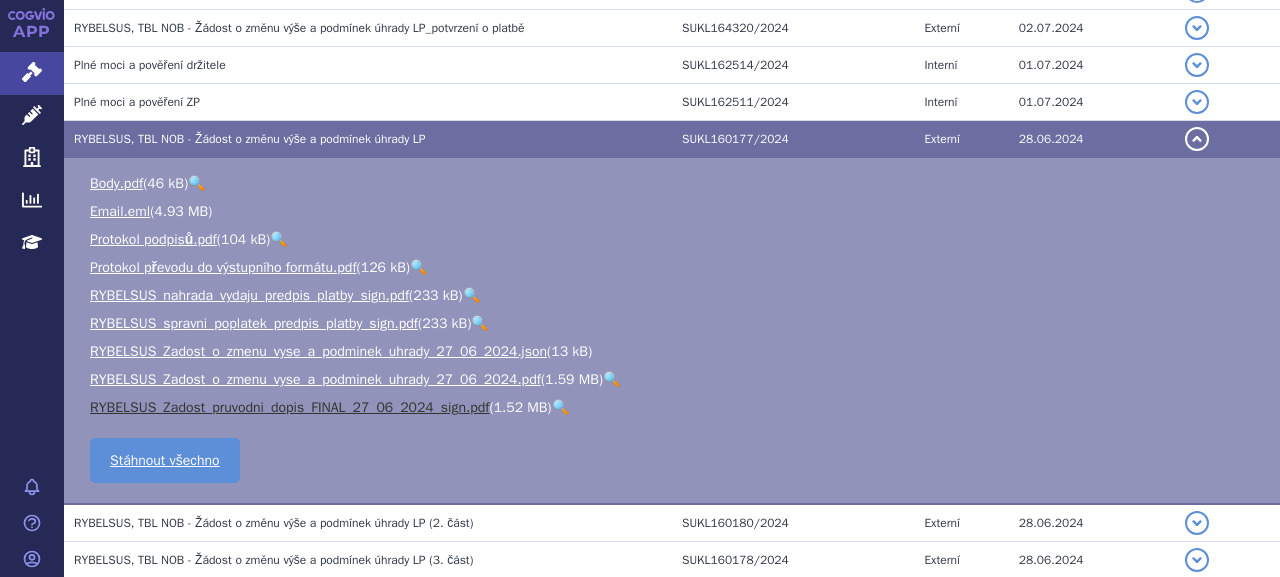 click on "RYBELSUS_Zadost_pruvodni_dopis_FINAL_27_06_2024_sign.pdf" at bounding box center [289, 407] 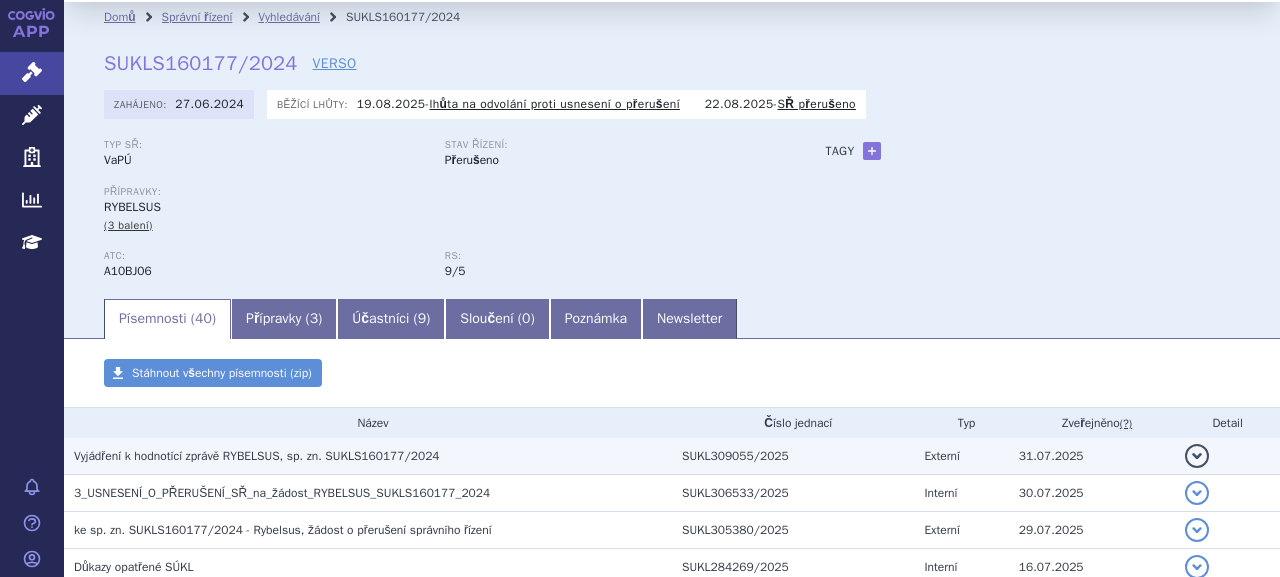 scroll, scrollTop: 0, scrollLeft: 0, axis: both 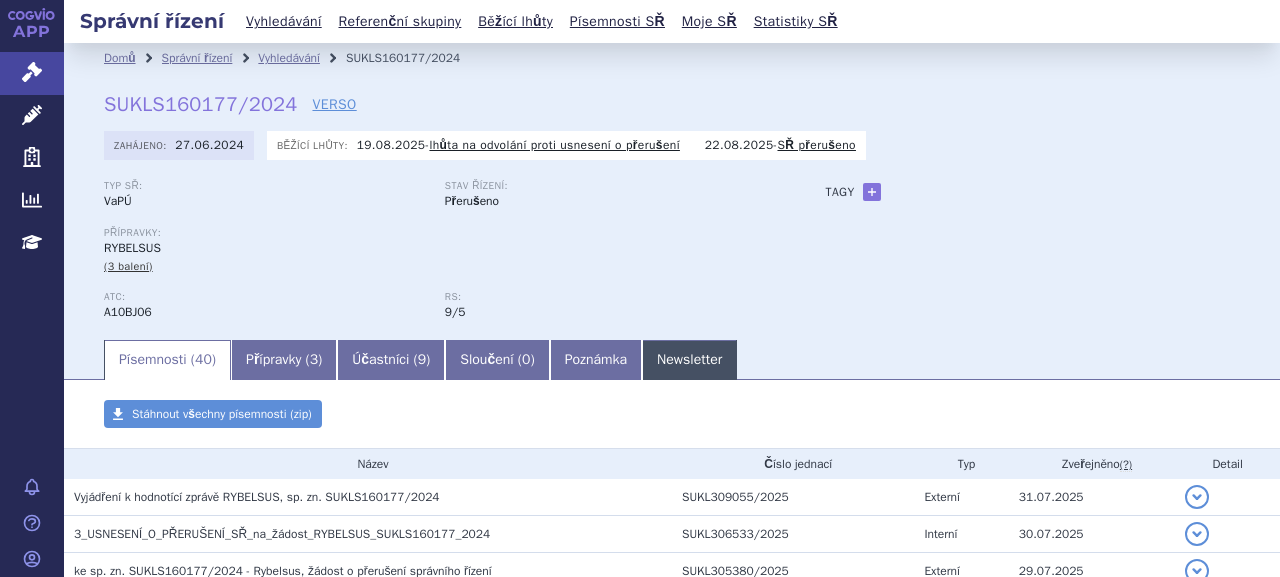click on "Newsletter" at bounding box center [689, 360] 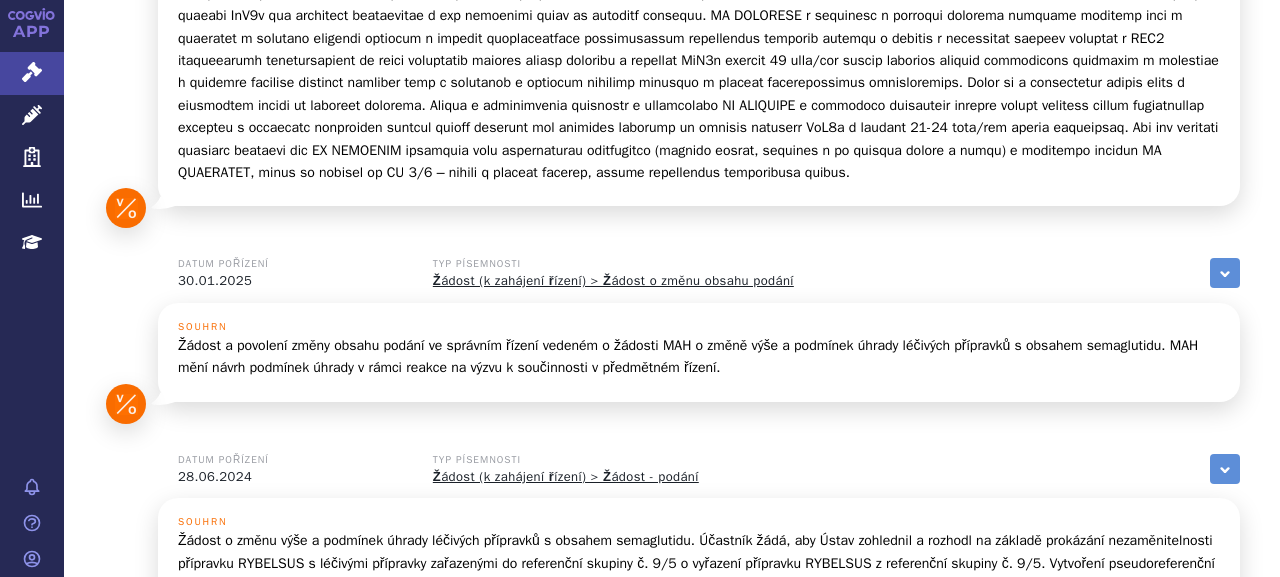 scroll, scrollTop: 1012, scrollLeft: 0, axis: vertical 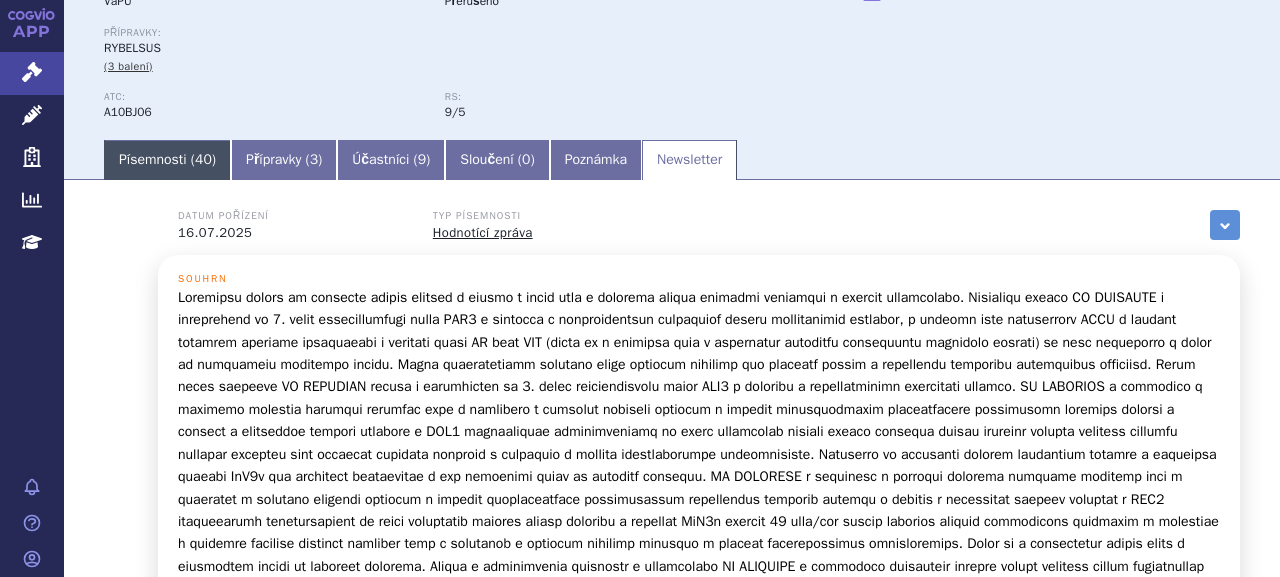 drag, startPoint x: 162, startPoint y: 177, endPoint x: 164, endPoint y: 163, distance: 14.142136 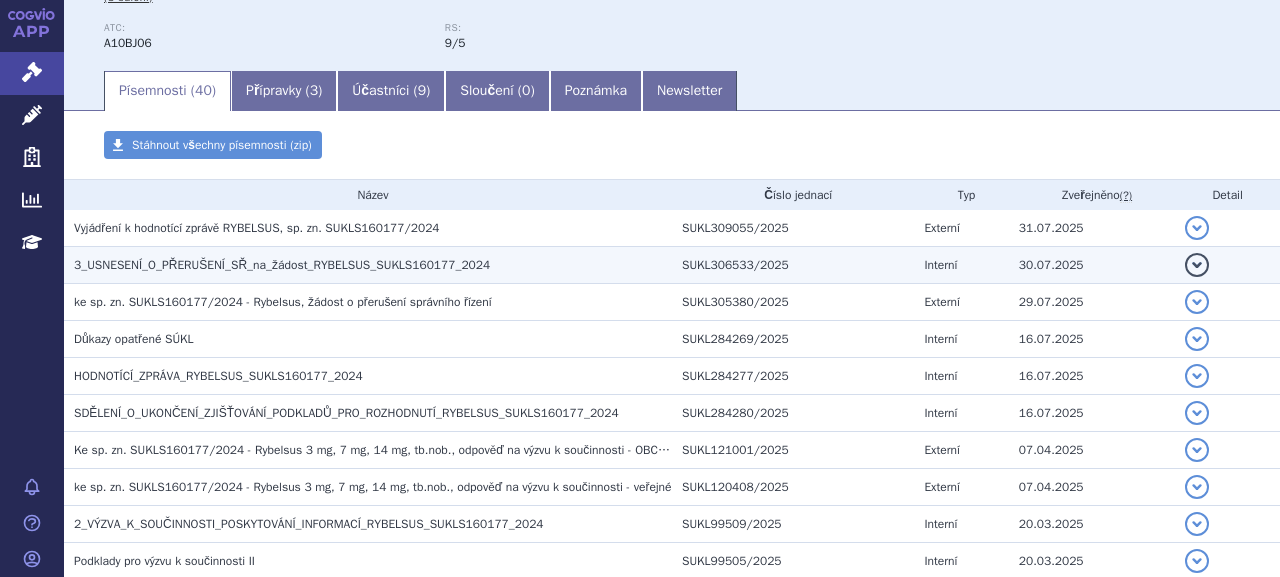 scroll, scrollTop: 300, scrollLeft: 0, axis: vertical 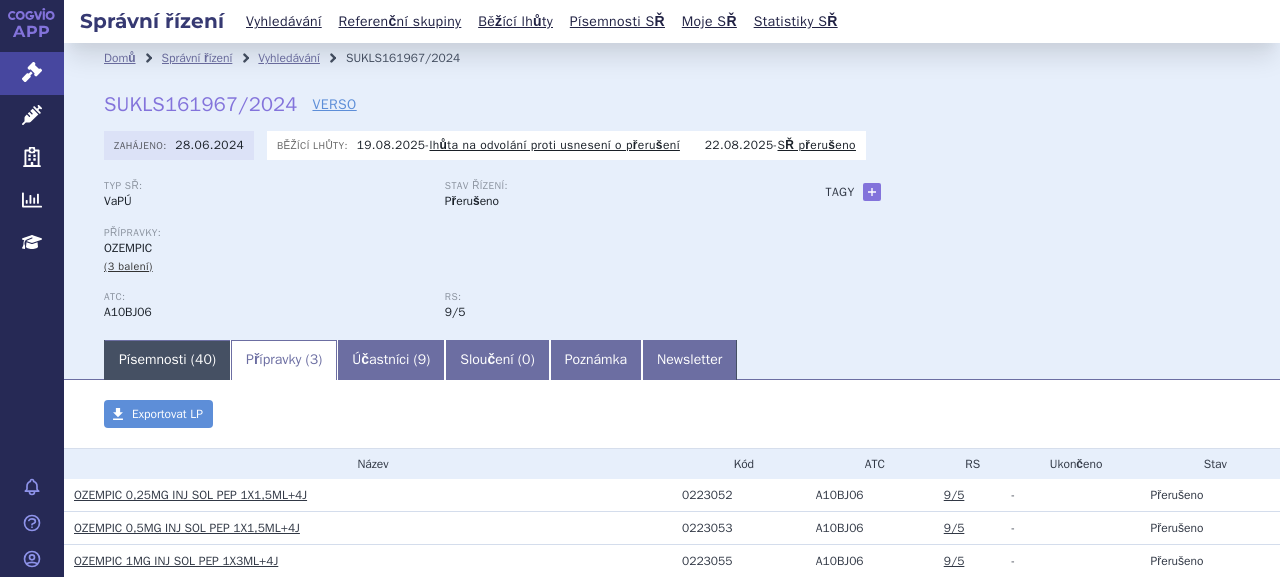 click on "Písemnosti ( 40 )" at bounding box center (167, 360) 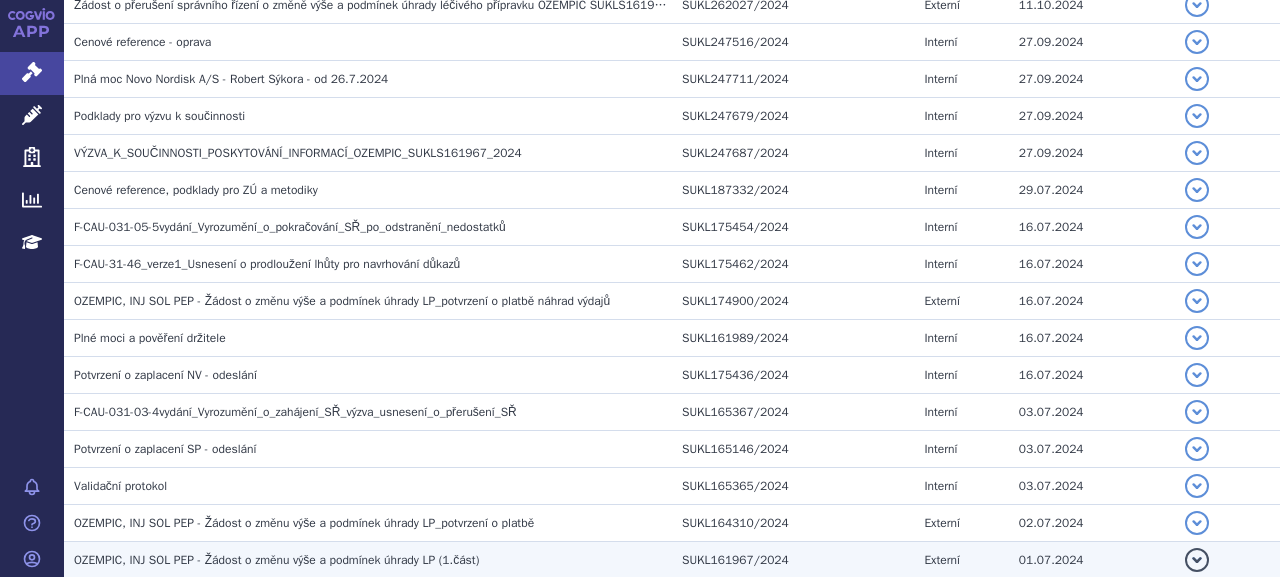 scroll, scrollTop: 1490, scrollLeft: 0, axis: vertical 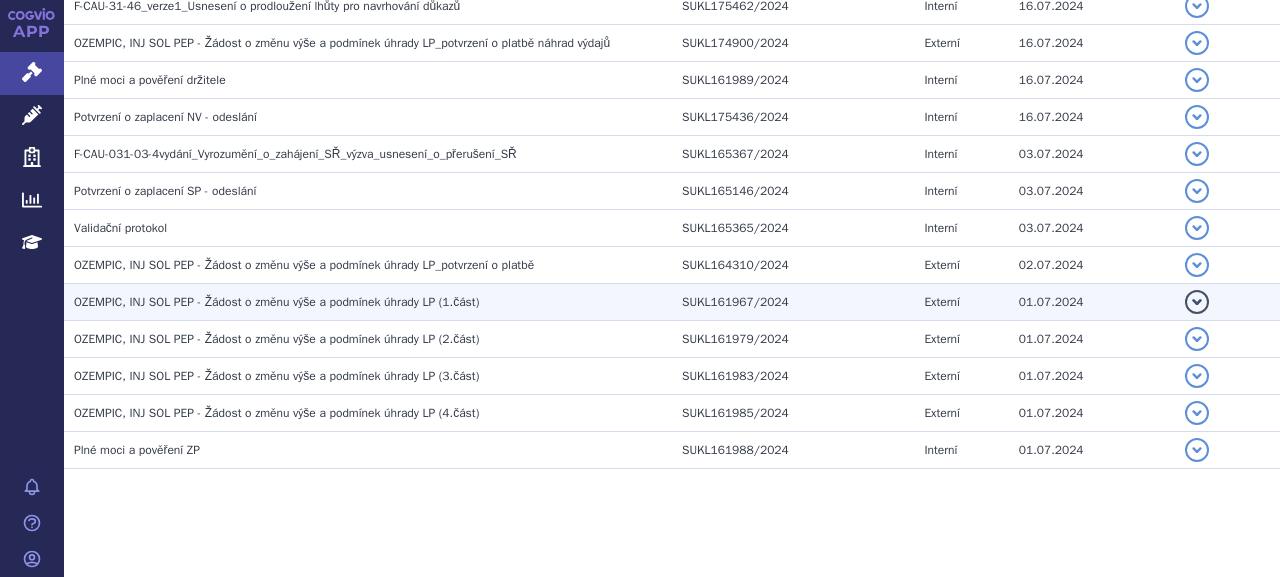 click on "OZEMPIC, INJ SOL PEP - Žádost o změnu výše a podmínek úhrady LP (1.část)" at bounding box center (276, 302) 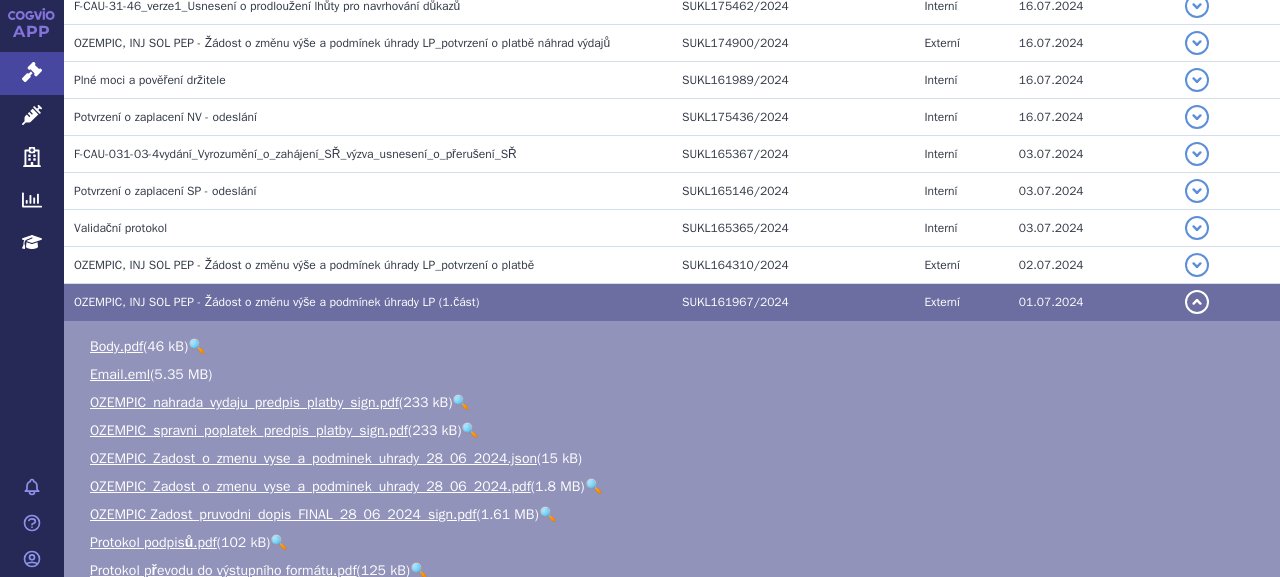 scroll, scrollTop: 1690, scrollLeft: 0, axis: vertical 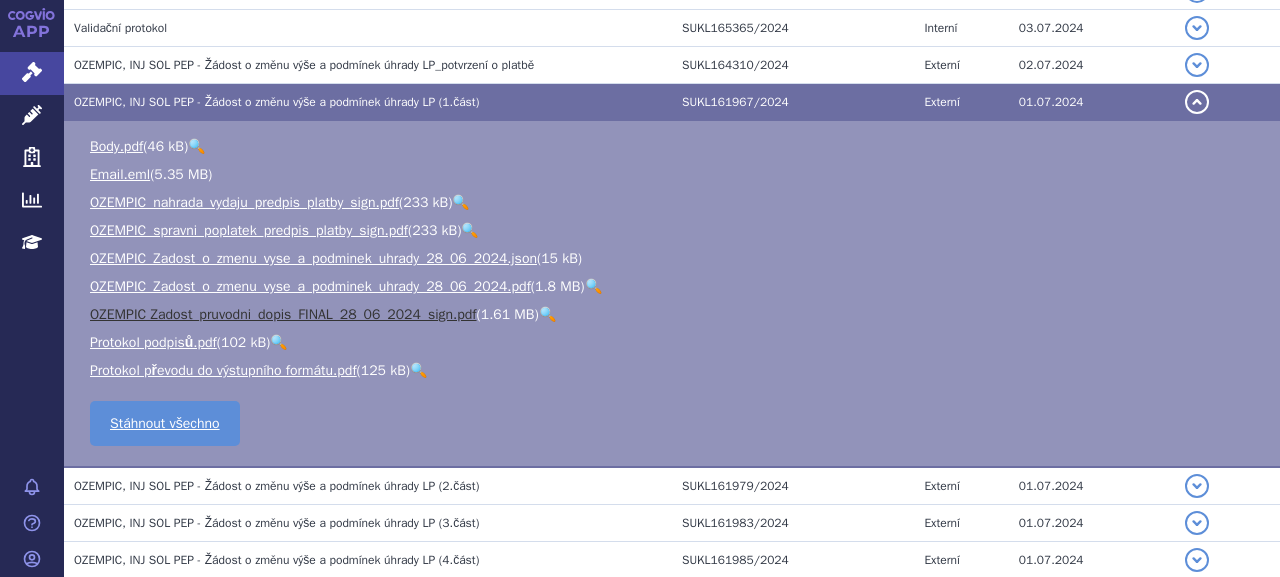 click on "OZEMPIC Zadost_pruvodni_dopis_FINAL_28_06_2024_sign.pdf" at bounding box center [283, 314] 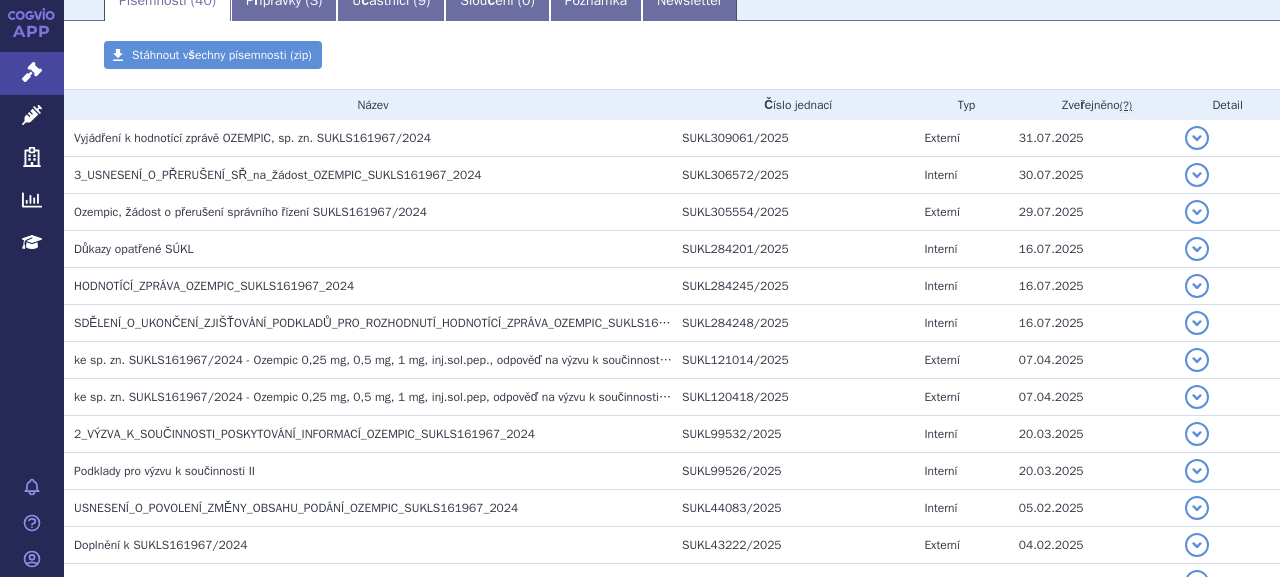 scroll, scrollTop: 0, scrollLeft: 0, axis: both 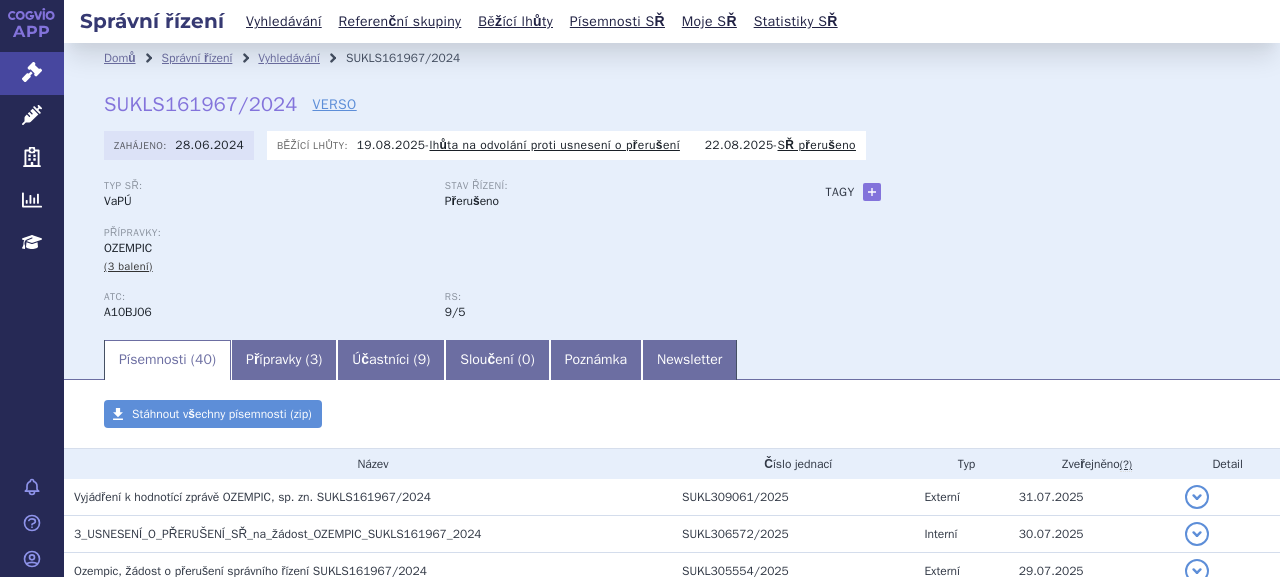 click on "ATC:
A10BJ06
RS:
9/5" at bounding box center (445, 314) 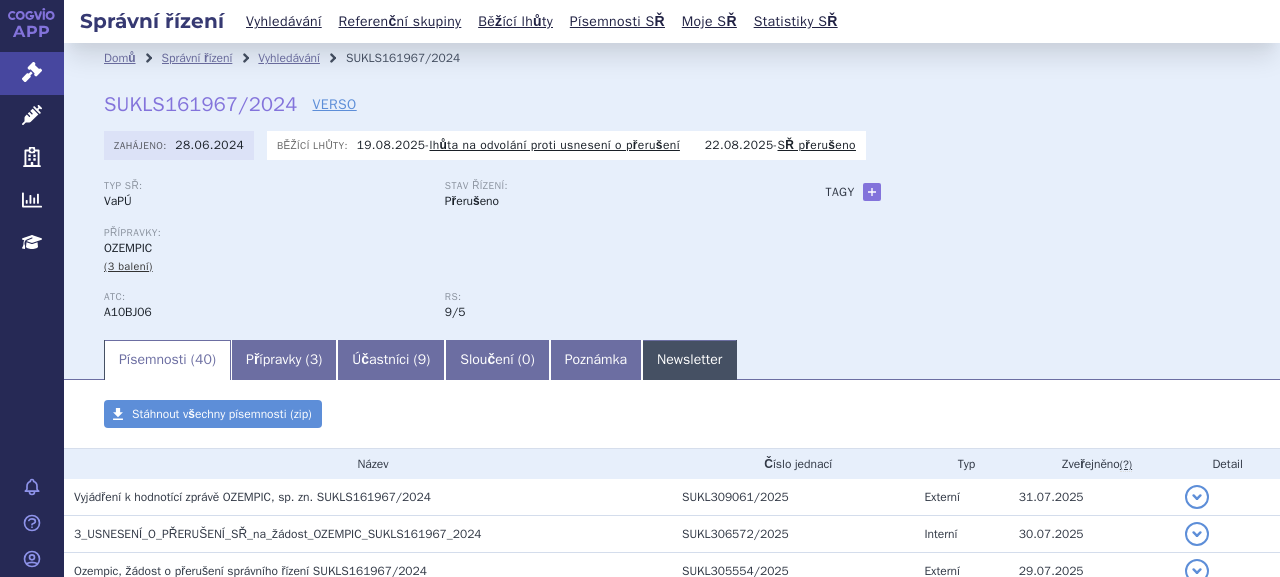 click on "Newsletter" at bounding box center (689, 360) 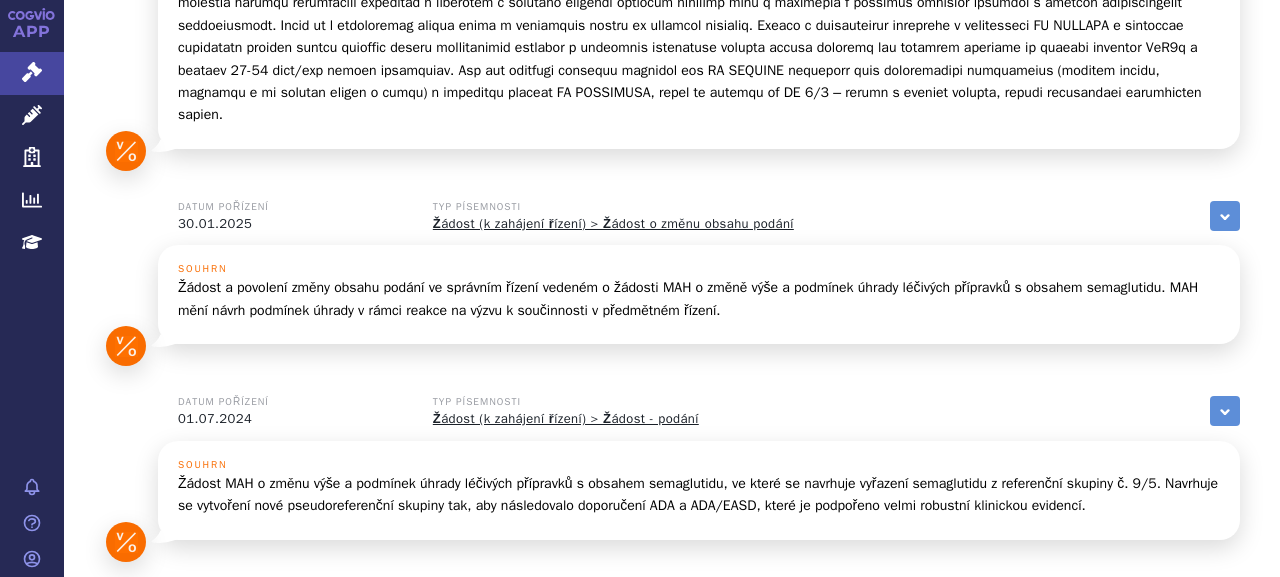 scroll, scrollTop: 676, scrollLeft: 0, axis: vertical 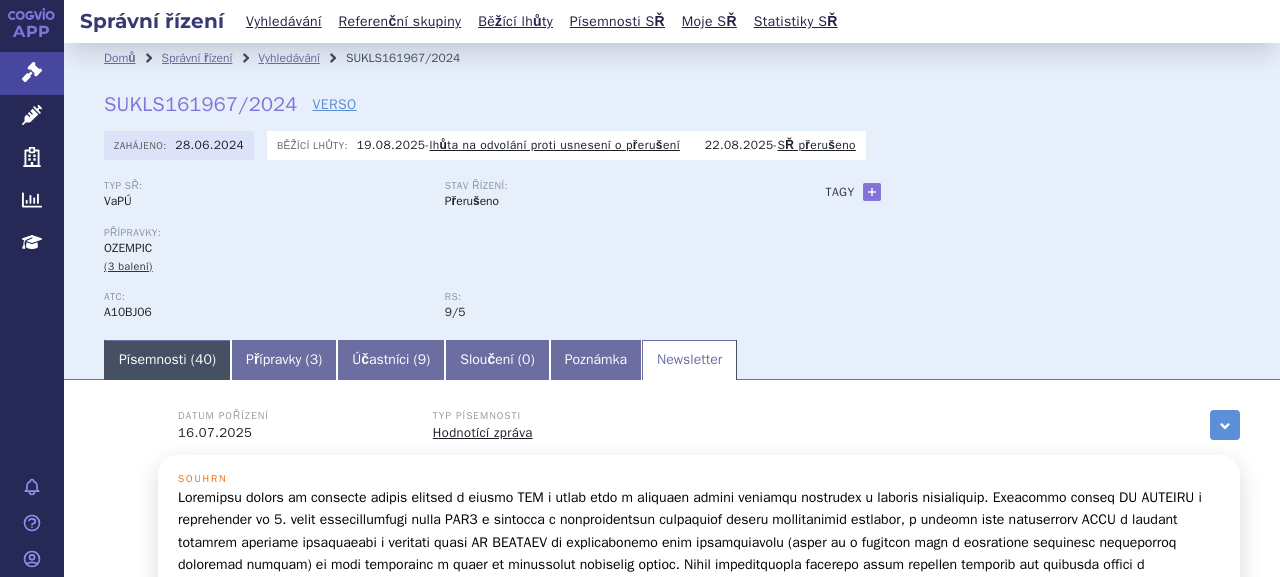 click on "Písemnosti ( 40 )" at bounding box center (167, 360) 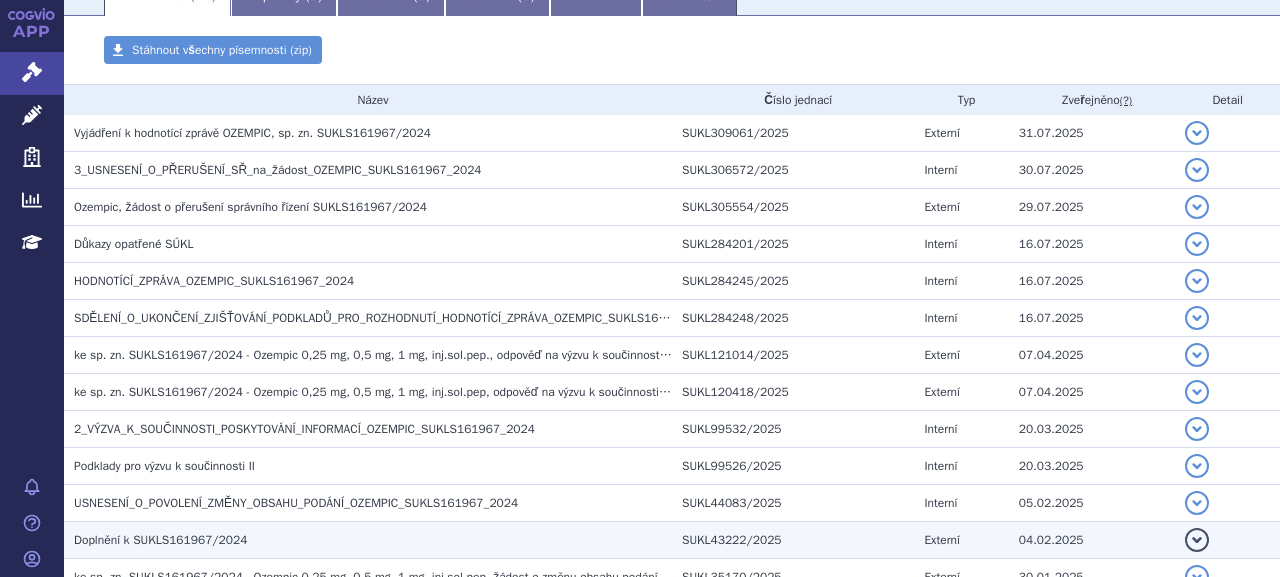scroll, scrollTop: 500, scrollLeft: 0, axis: vertical 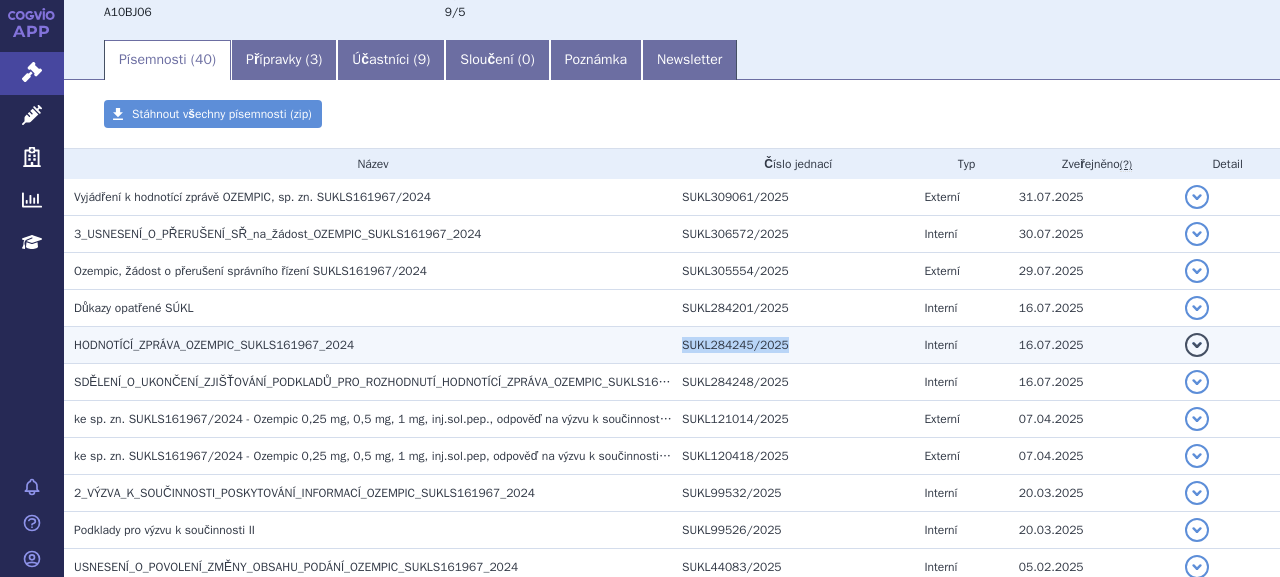 drag, startPoint x: 670, startPoint y: 339, endPoint x: 768, endPoint y: 345, distance: 98.1835 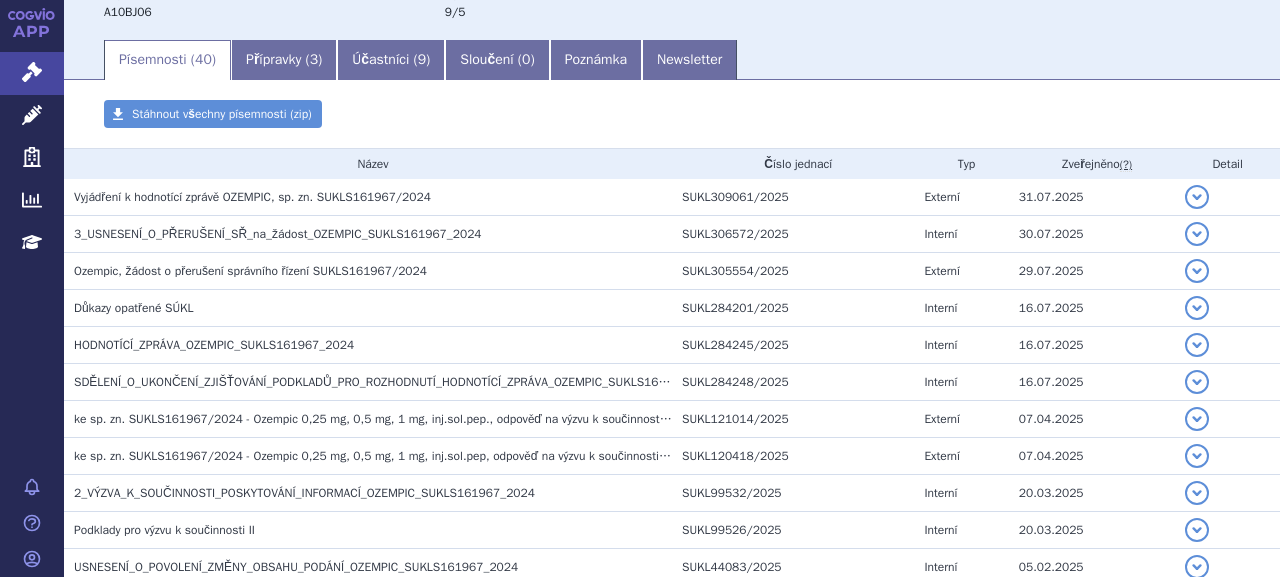 scroll, scrollTop: 500, scrollLeft: 0, axis: vertical 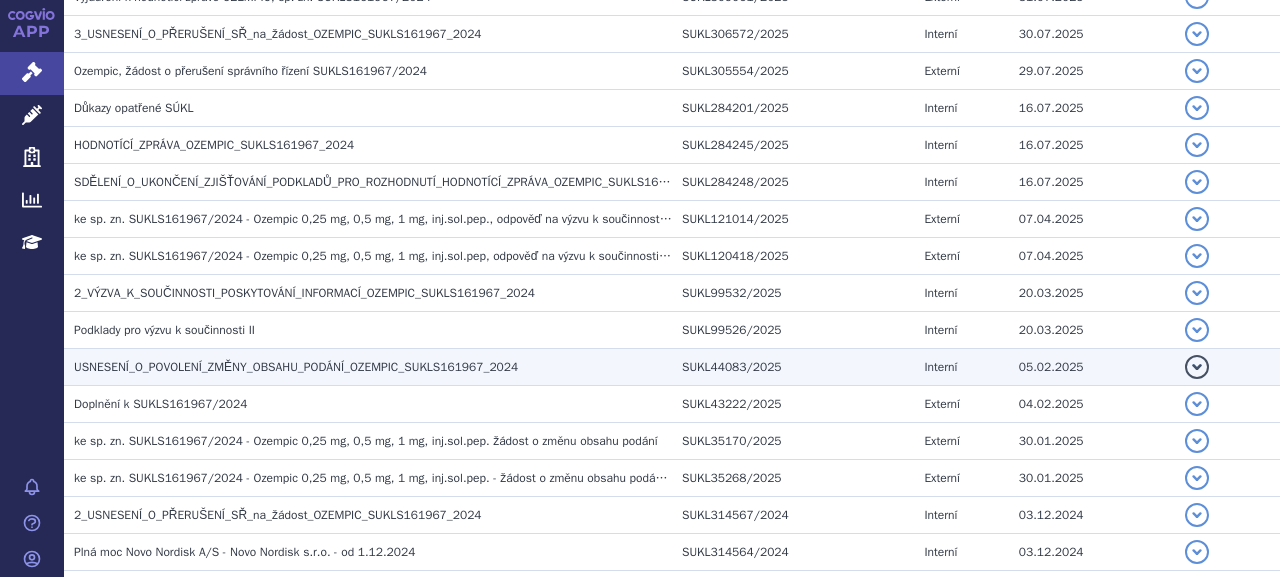 click on "USNESENÍ_O_POVOLENÍ_ZMĚNY_OBSAHU_PODÁNÍ_OZEMPIC_SUKLS161967_2024" at bounding box center [368, 367] 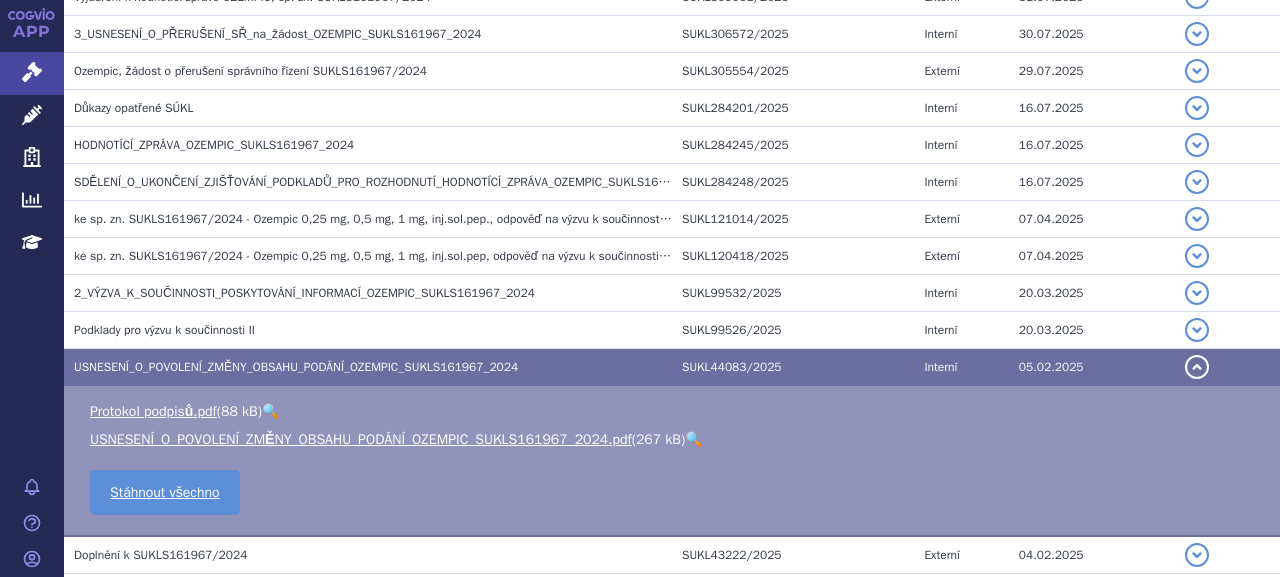 click on "Protokol podpisů.pdf
( 88 kB )
🔍
USNESENÍ_O_POVOLENÍ_ZMĚNY_OBSAHU_PODÁNÍ_OZEMPIC_SUKLS161967_2024.pdf
( 267 kB )
🔍" at bounding box center [672, 426] 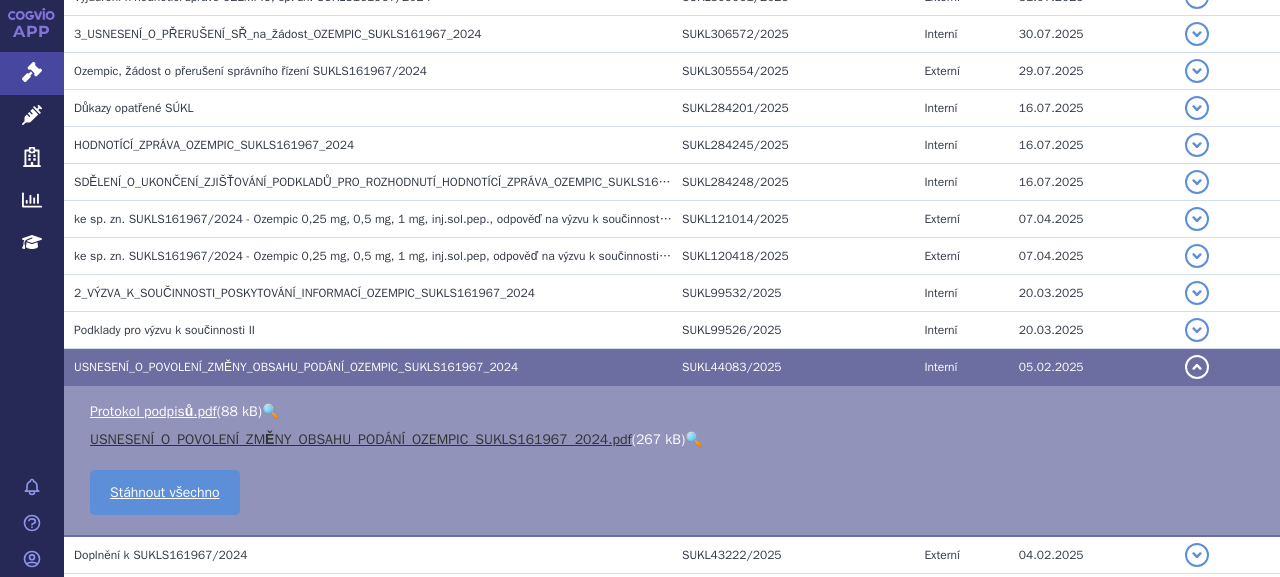 click on "USNESENÍ_O_POVOLENÍ_ZMĚNY_OBSAHU_PODÁNÍ_OZEMPIC_SUKLS161967_2024.pdf" at bounding box center [361, 439] 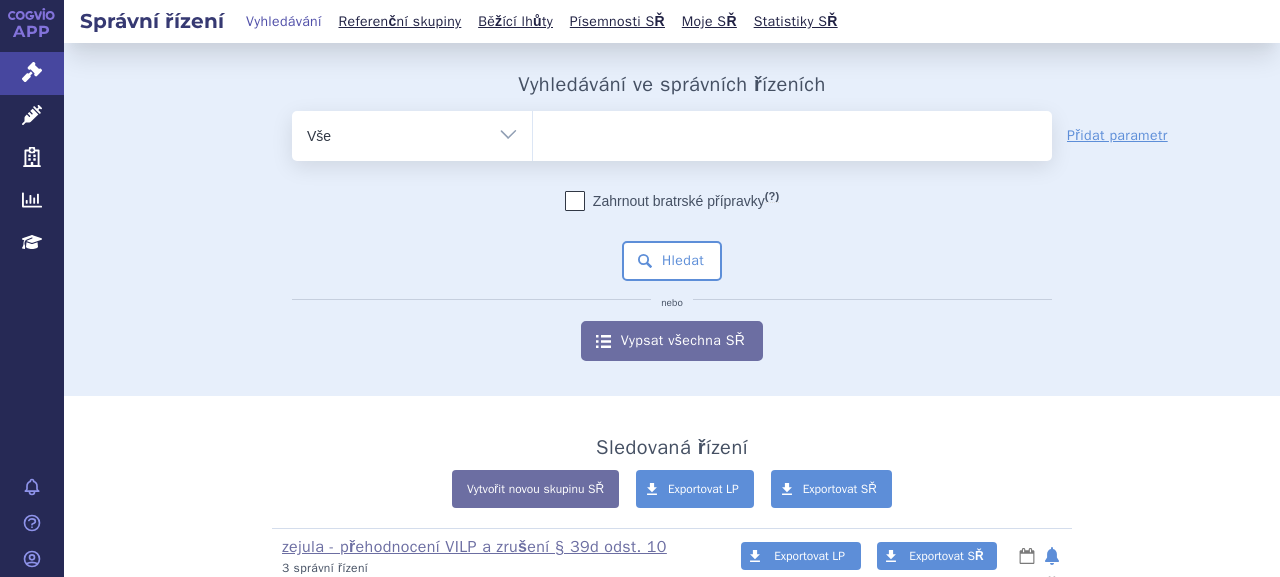 scroll, scrollTop: 0, scrollLeft: 0, axis: both 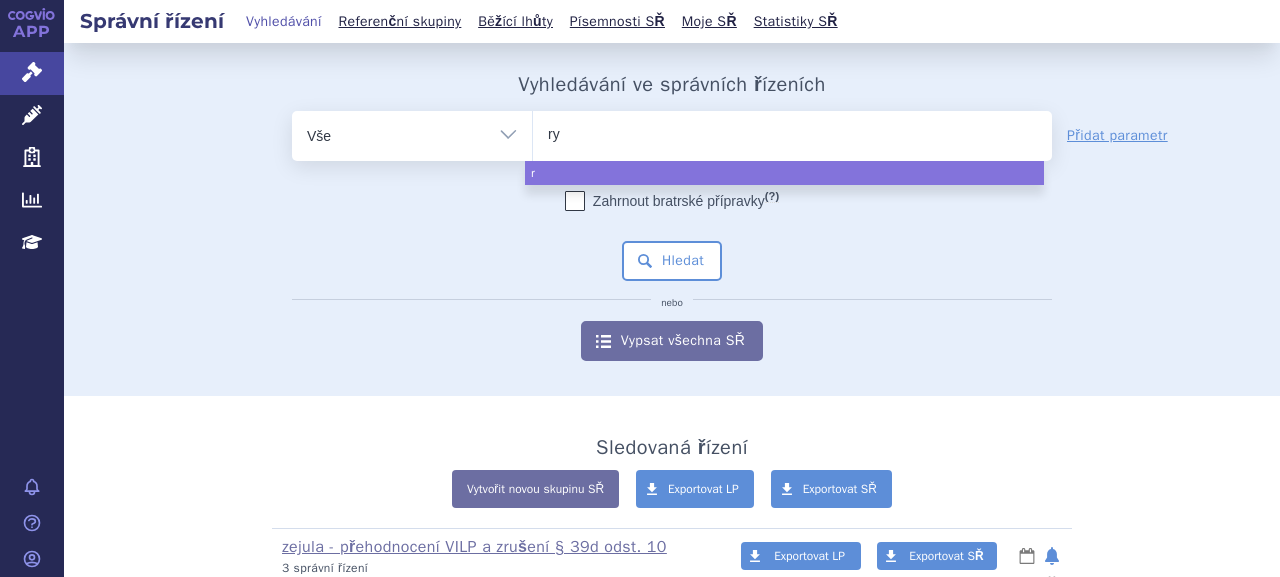 type on "rye" 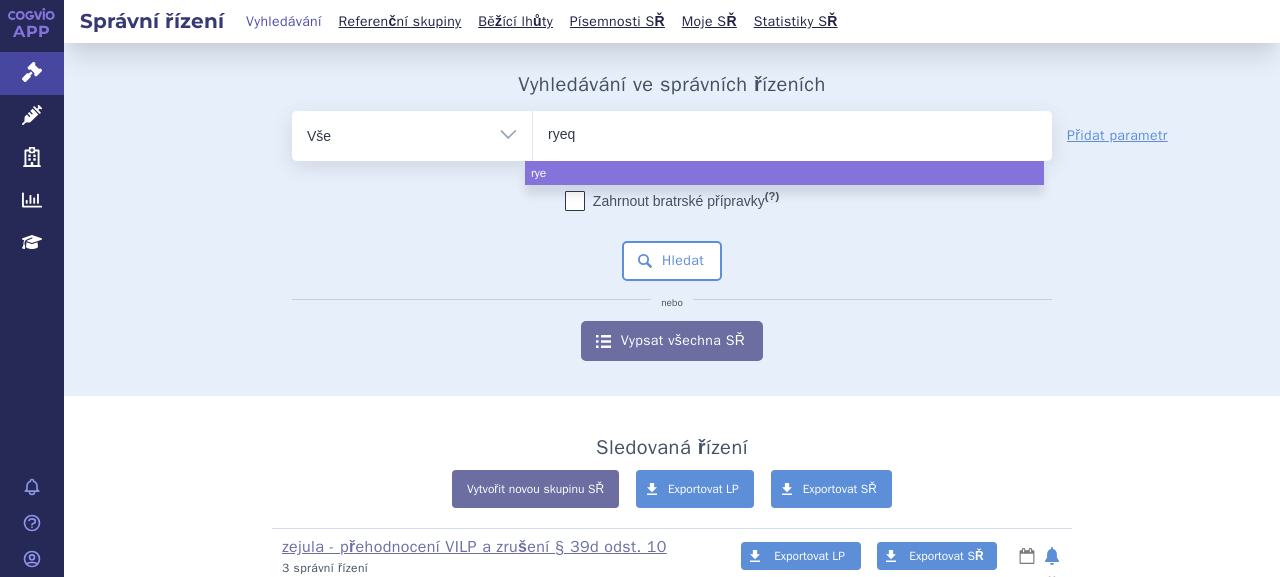 type on "ryeqo" 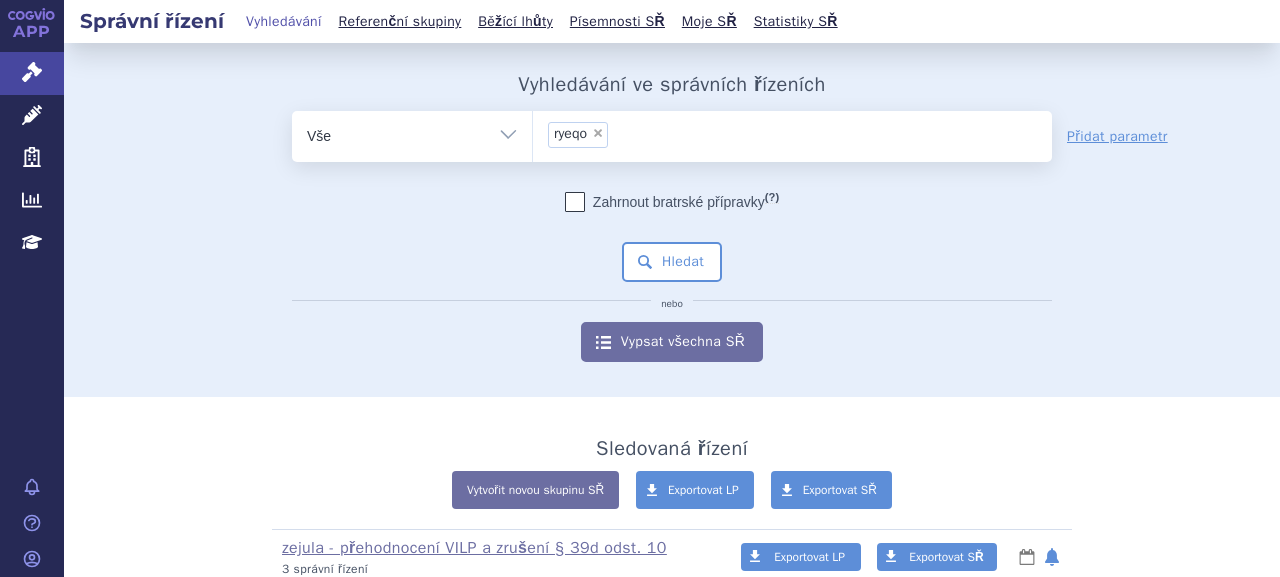 select on "ryeqo" 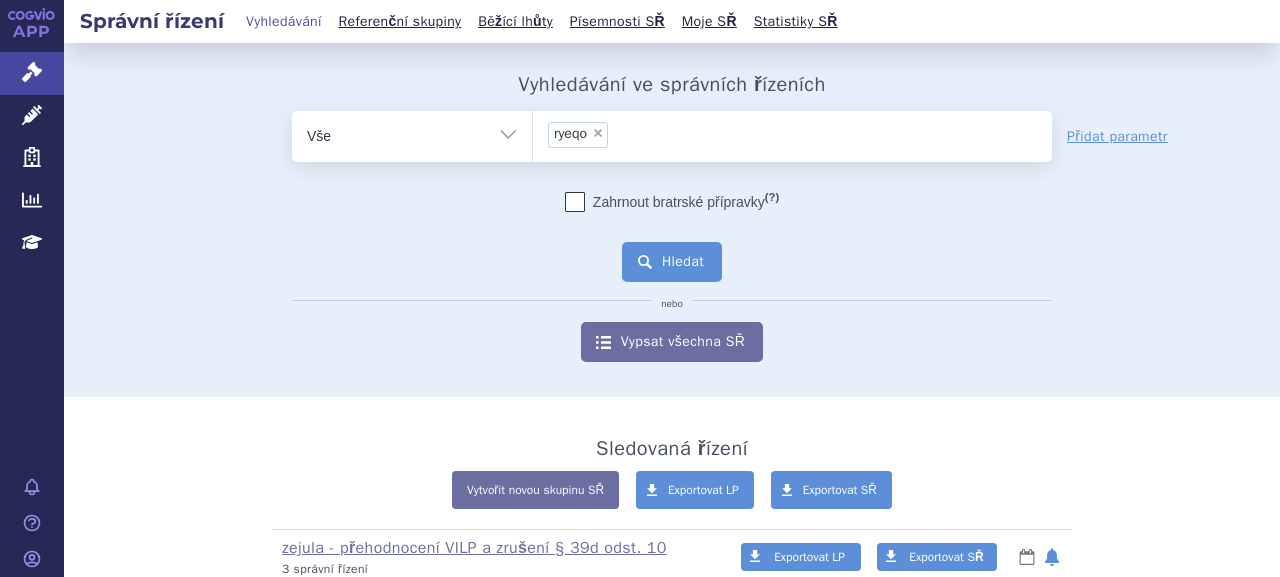 click on "Hledat" at bounding box center (672, 262) 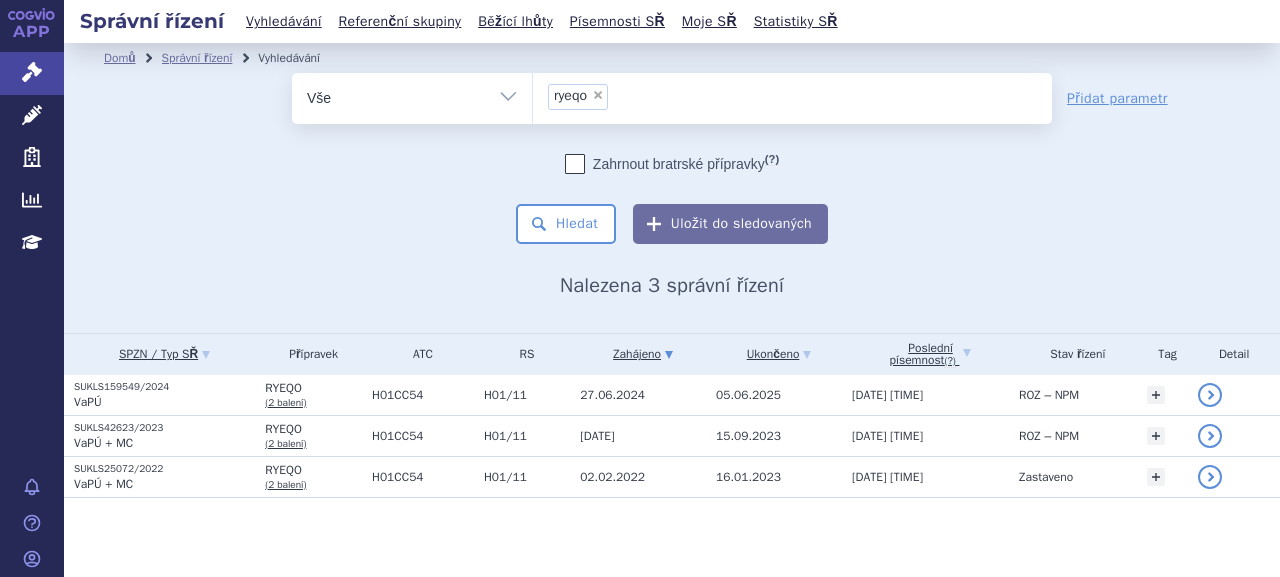 scroll, scrollTop: 0, scrollLeft: 0, axis: both 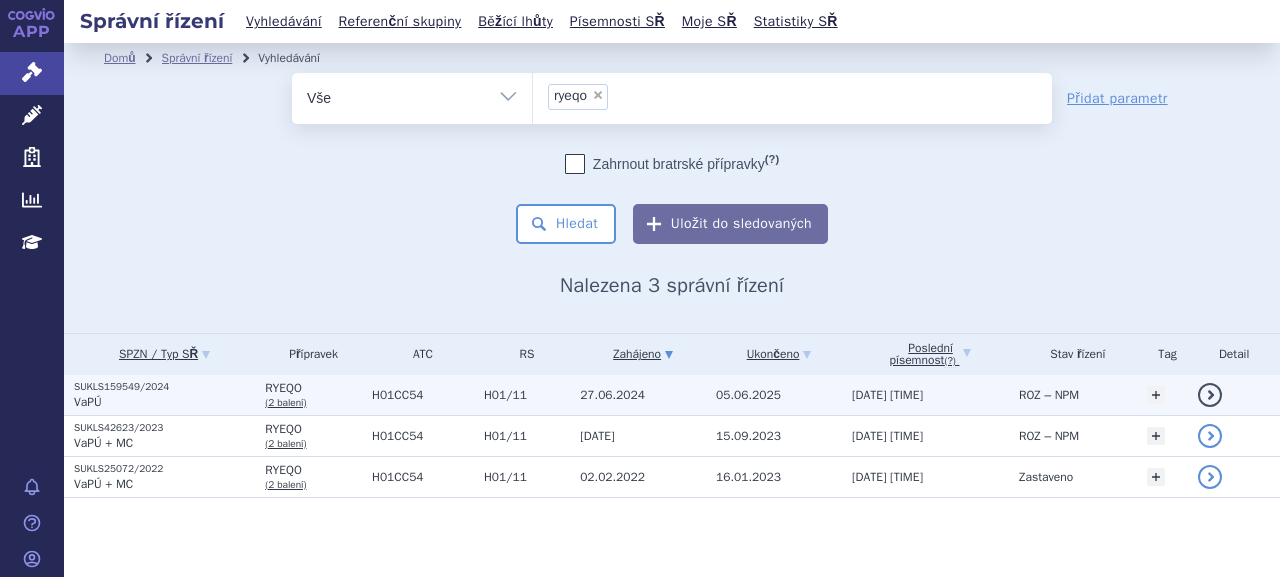 click on "SUKLS159549/2024" at bounding box center (164, 387) 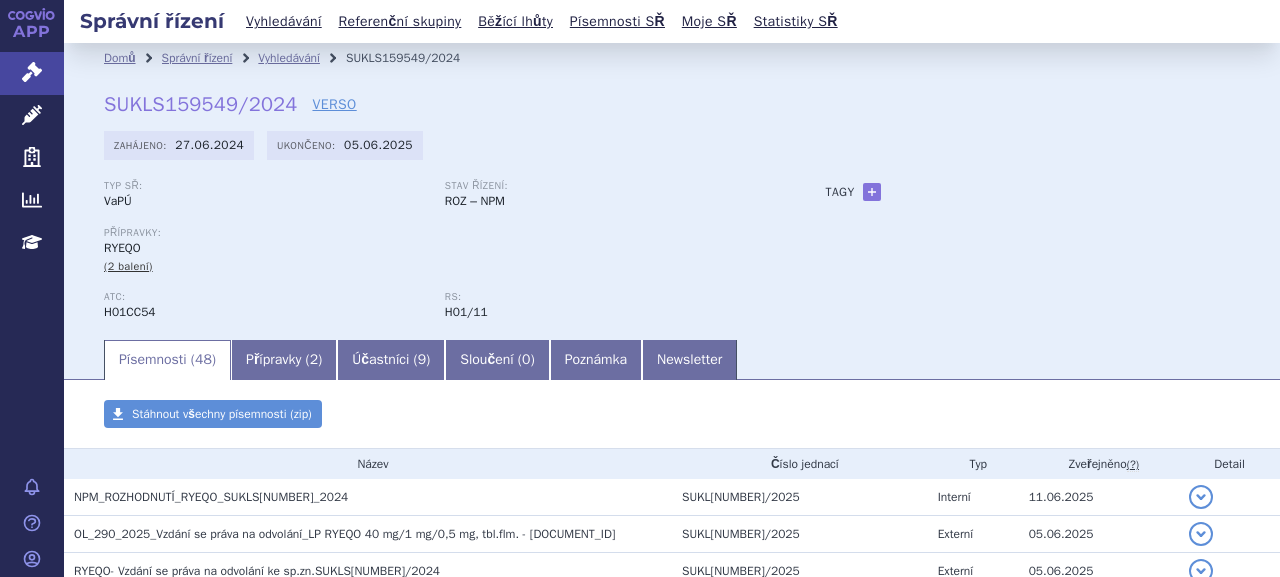 scroll, scrollTop: 0, scrollLeft: 0, axis: both 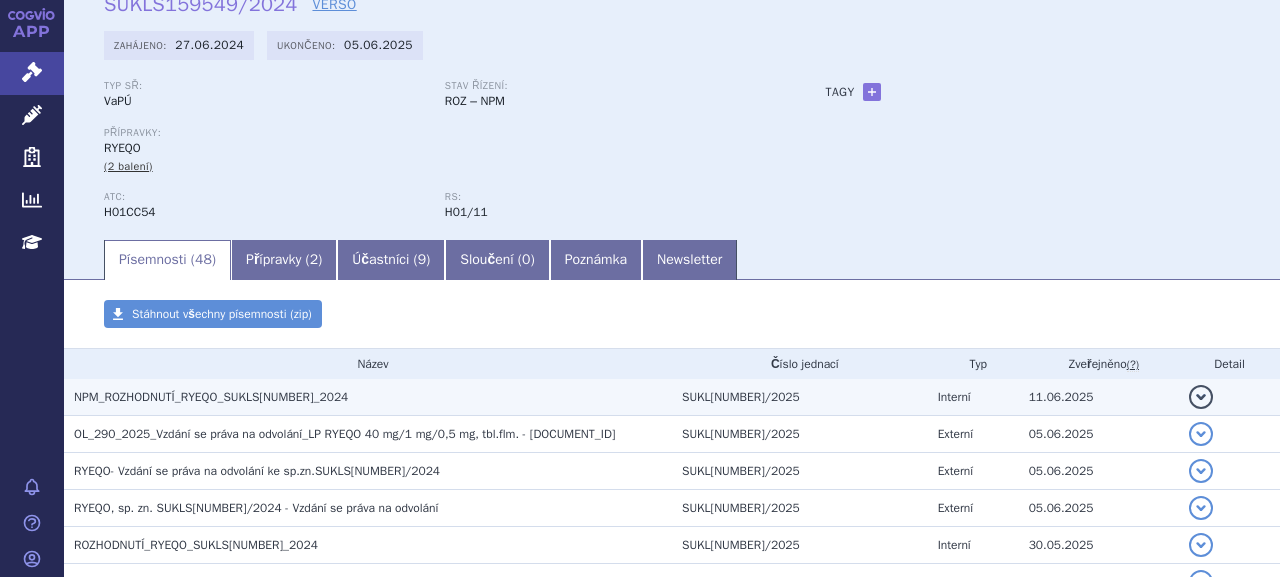 click on "NPM_ROZHODNUTÍ_RYEQO_SUKLS[NUMBER]_2024" at bounding box center (211, 397) 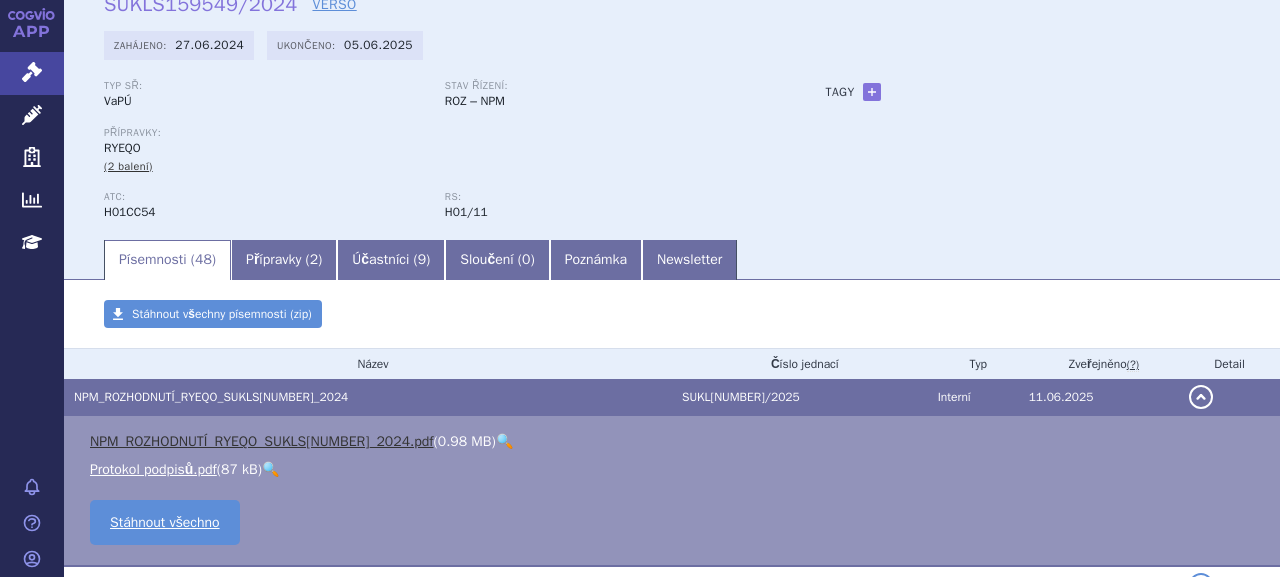 click on "NPM_ROZHODNUTÍ_RYEQO_SUKLS[NUMBER]_2024.pdf" at bounding box center (262, 441) 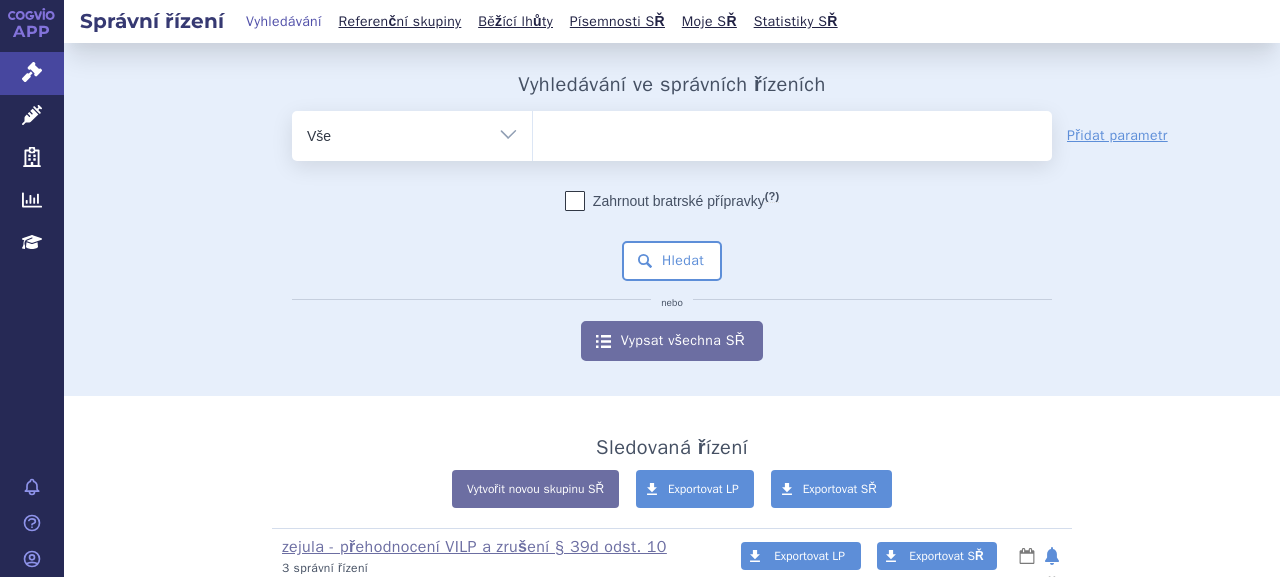 scroll, scrollTop: 0, scrollLeft: 0, axis: both 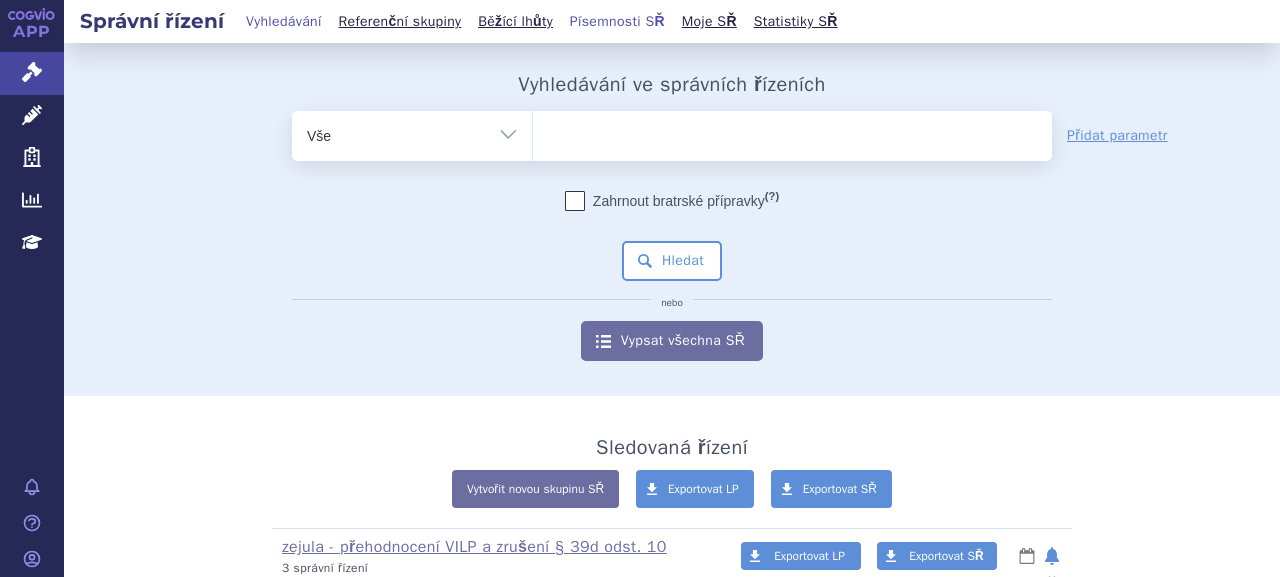click on "Písemnosti SŘ" at bounding box center [617, 21] 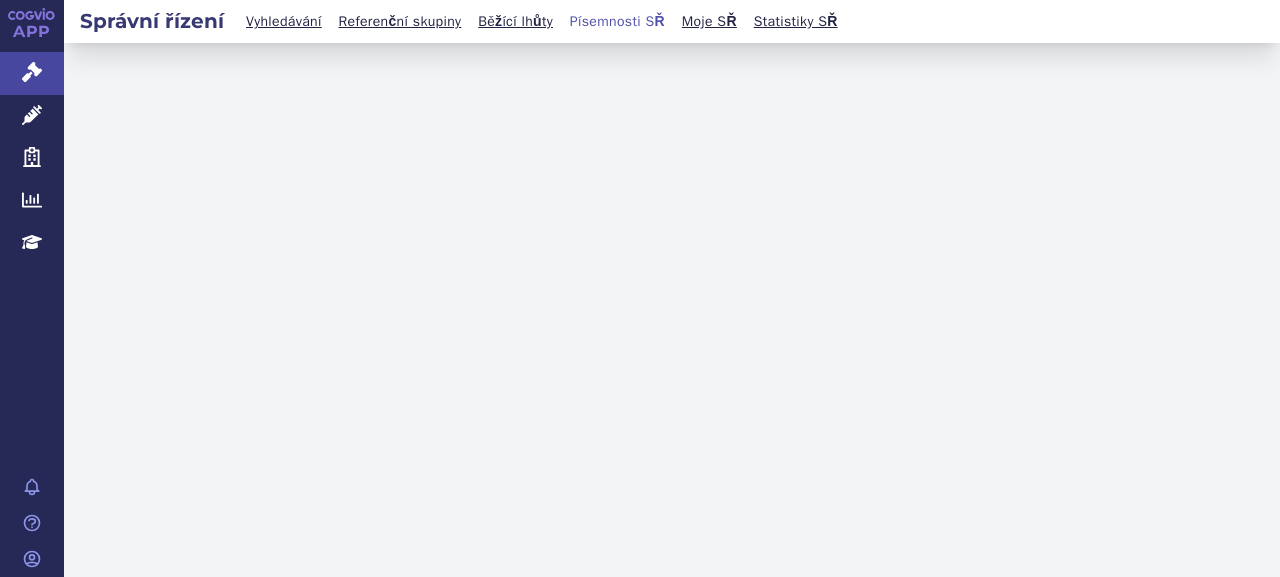 scroll, scrollTop: 0, scrollLeft: 0, axis: both 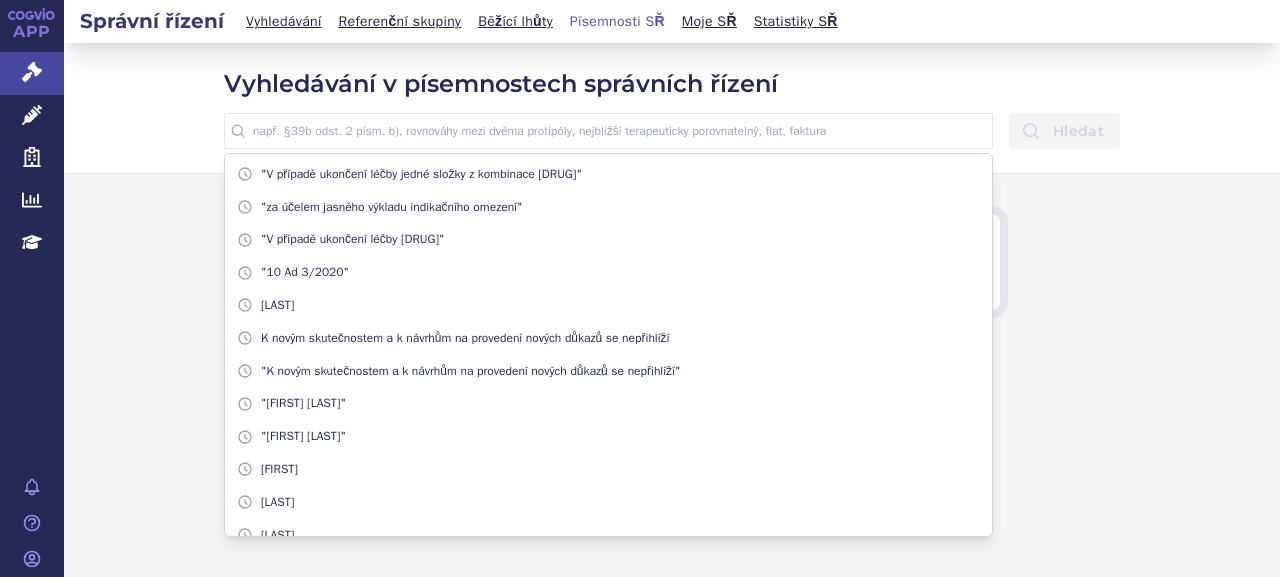 click at bounding box center (608, 131) 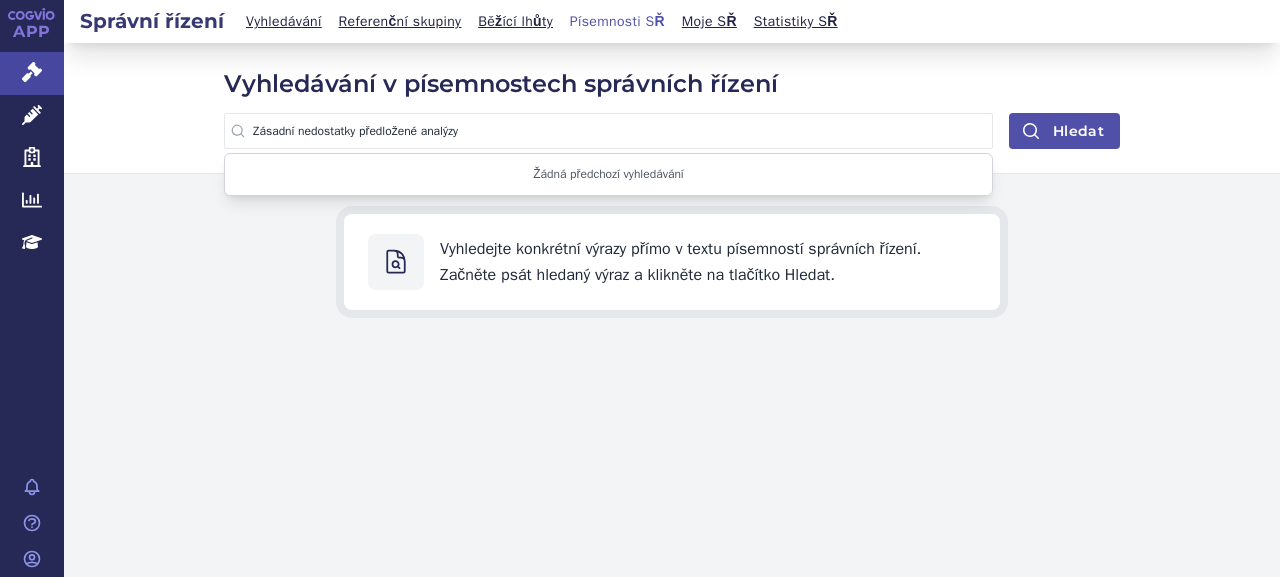 type on "Zásadní nedostatky předložené analýzy" 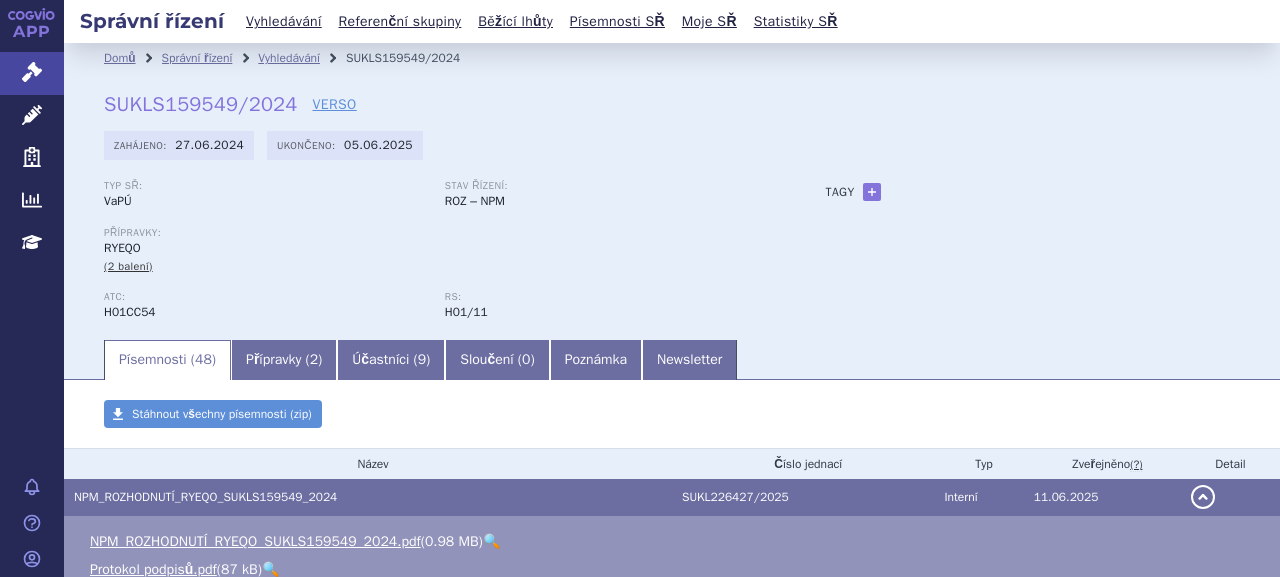 scroll, scrollTop: 0, scrollLeft: 0, axis: both 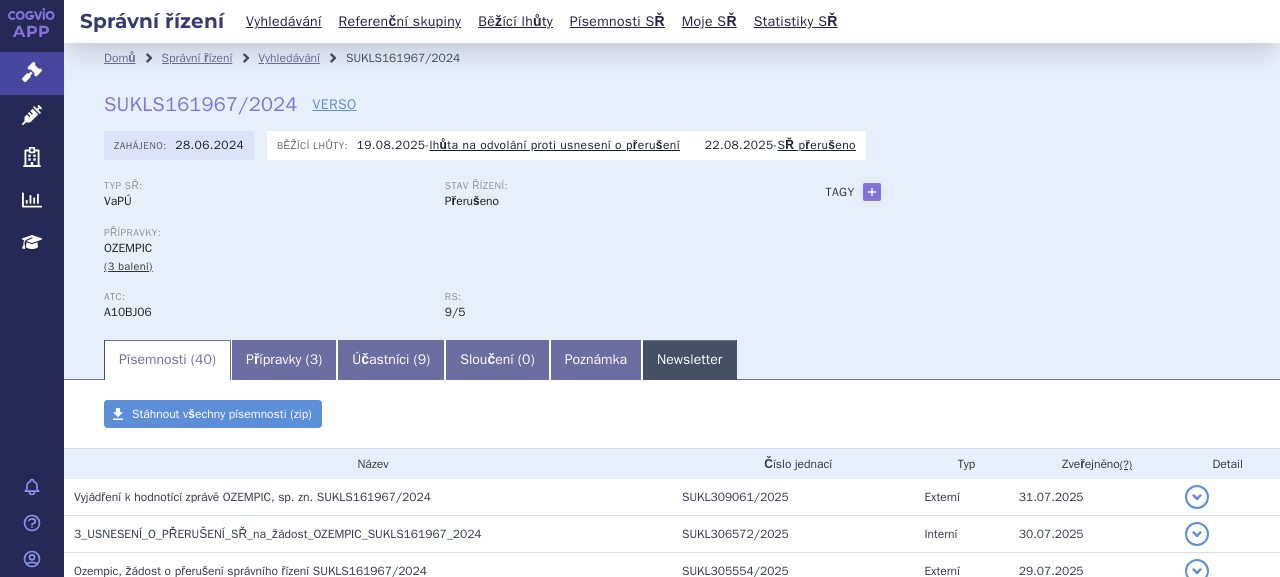 click on "Newsletter" at bounding box center (689, 360) 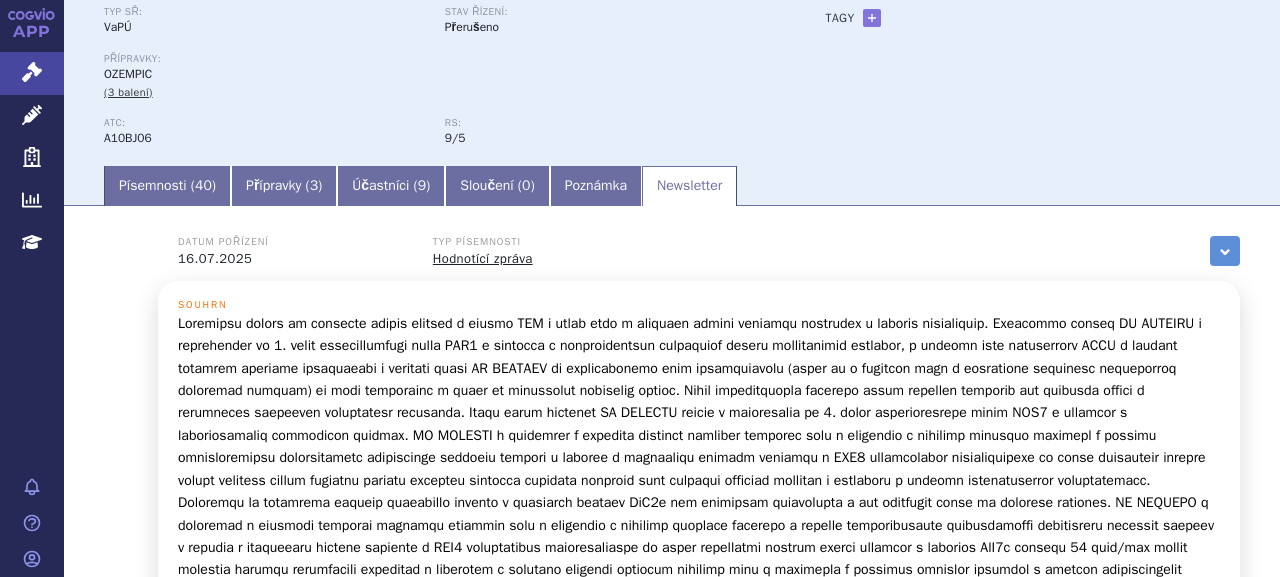 scroll, scrollTop: 24, scrollLeft: 0, axis: vertical 